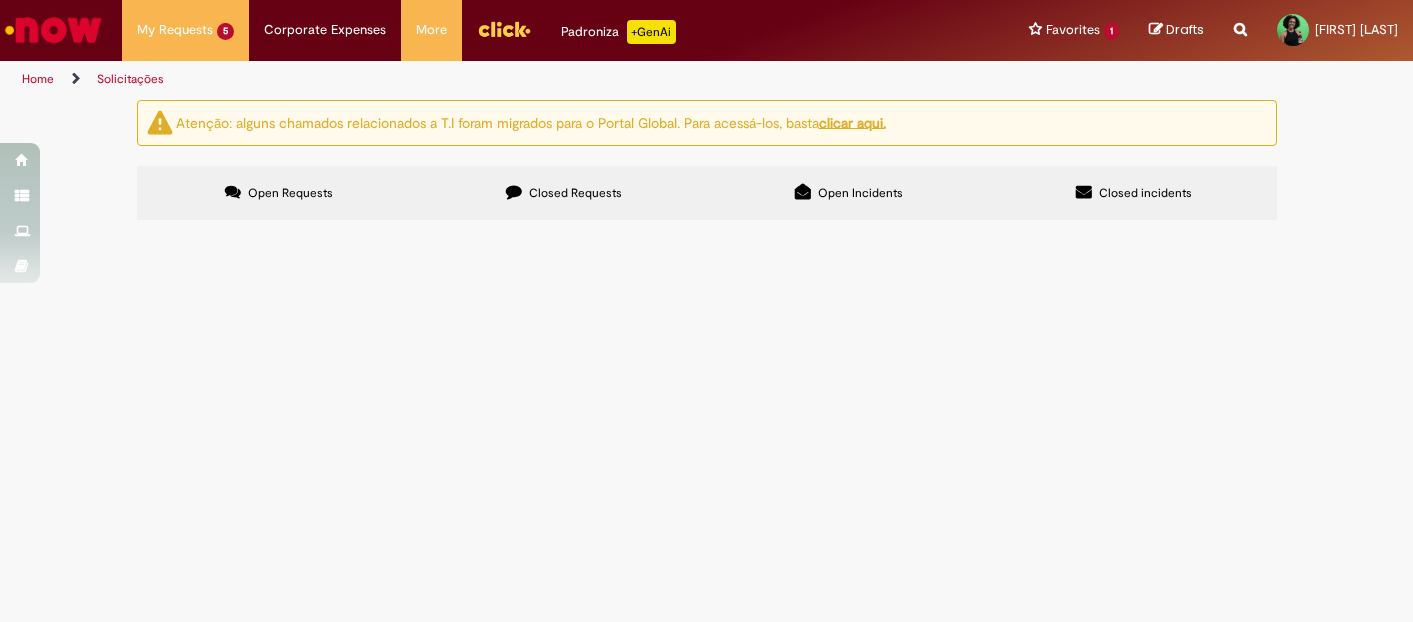 scroll, scrollTop: 0, scrollLeft: 0, axis: both 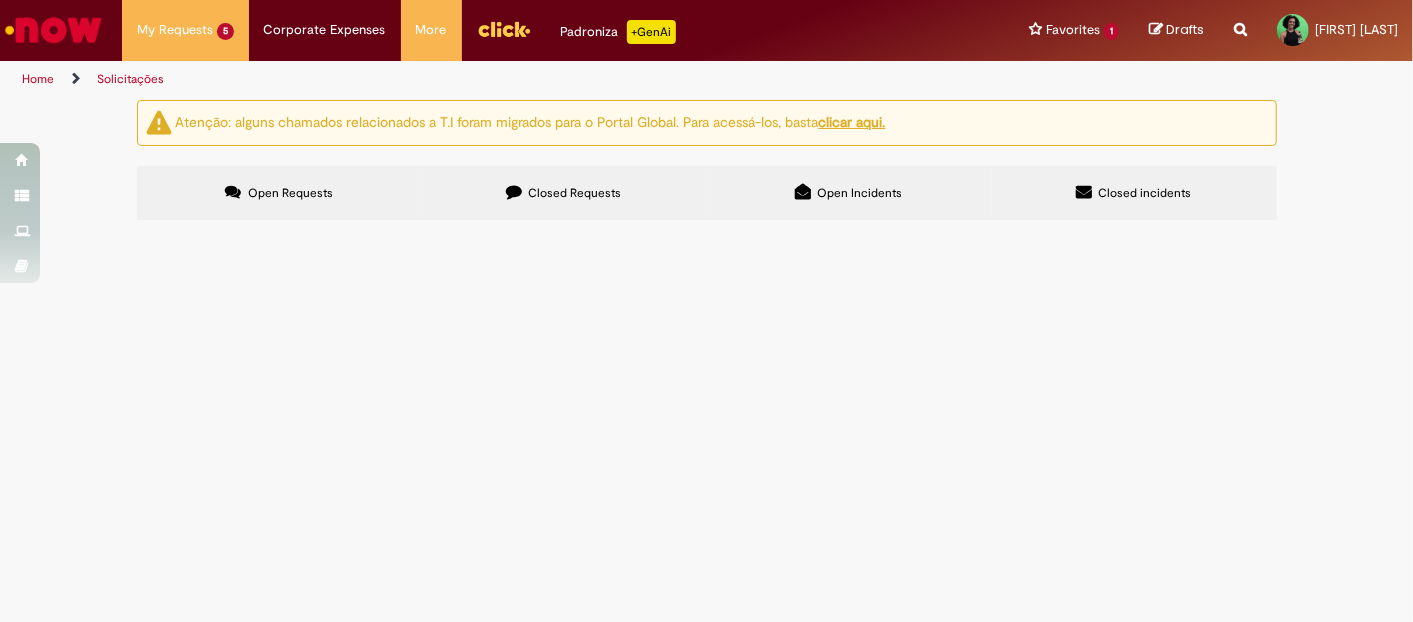 click on "Turma, boa tarde! A funcionária solicitou o cancelamento do plano no Wellhub, mas questiona cobrança realizada no demonstrativo de julho.
Funcionária: [PHONE]	[FIRST] [LAST]
Poderiam me auxiliar para retorno a funcionária?" at bounding box center [0, 0] 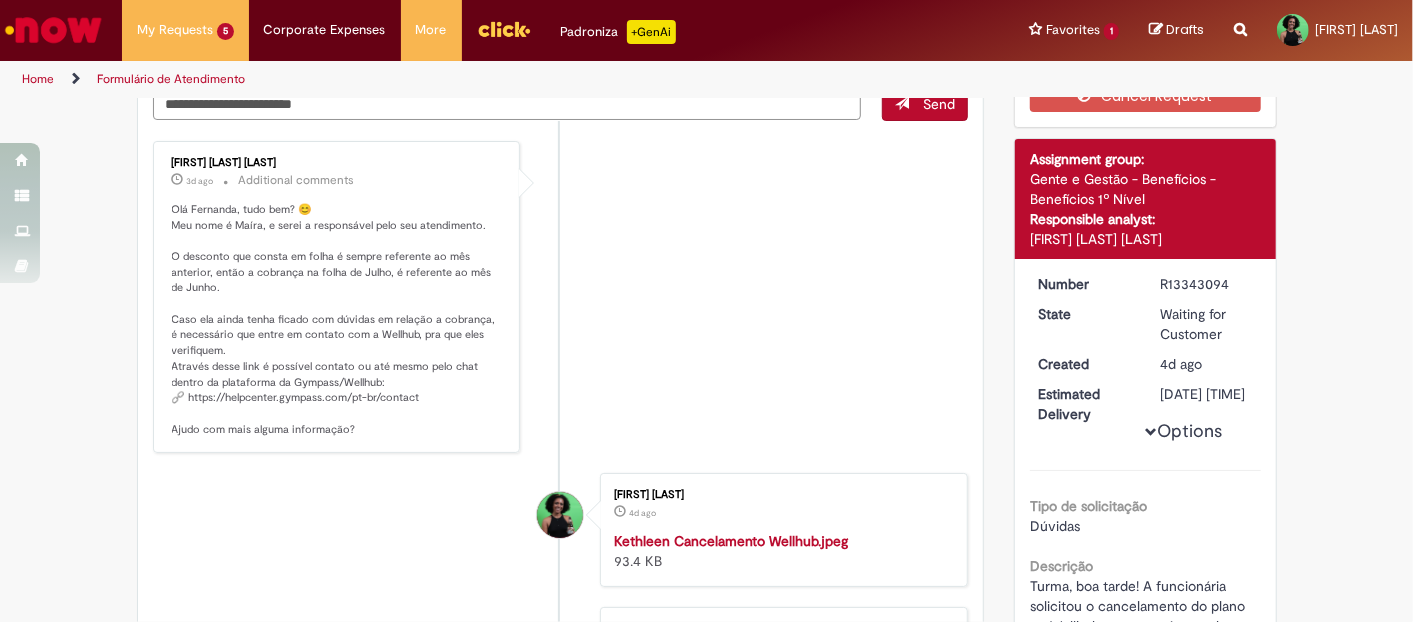 scroll, scrollTop: 0, scrollLeft: 0, axis: both 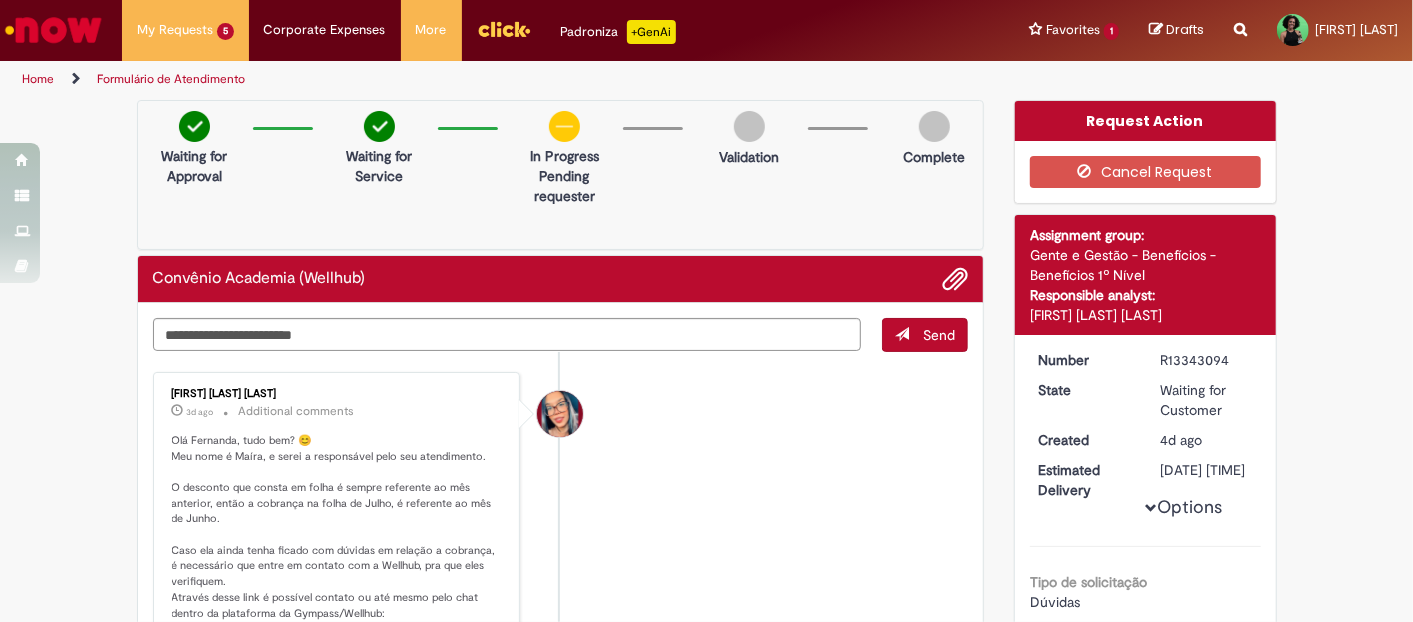 click on "Pending requester" at bounding box center (564, 186) 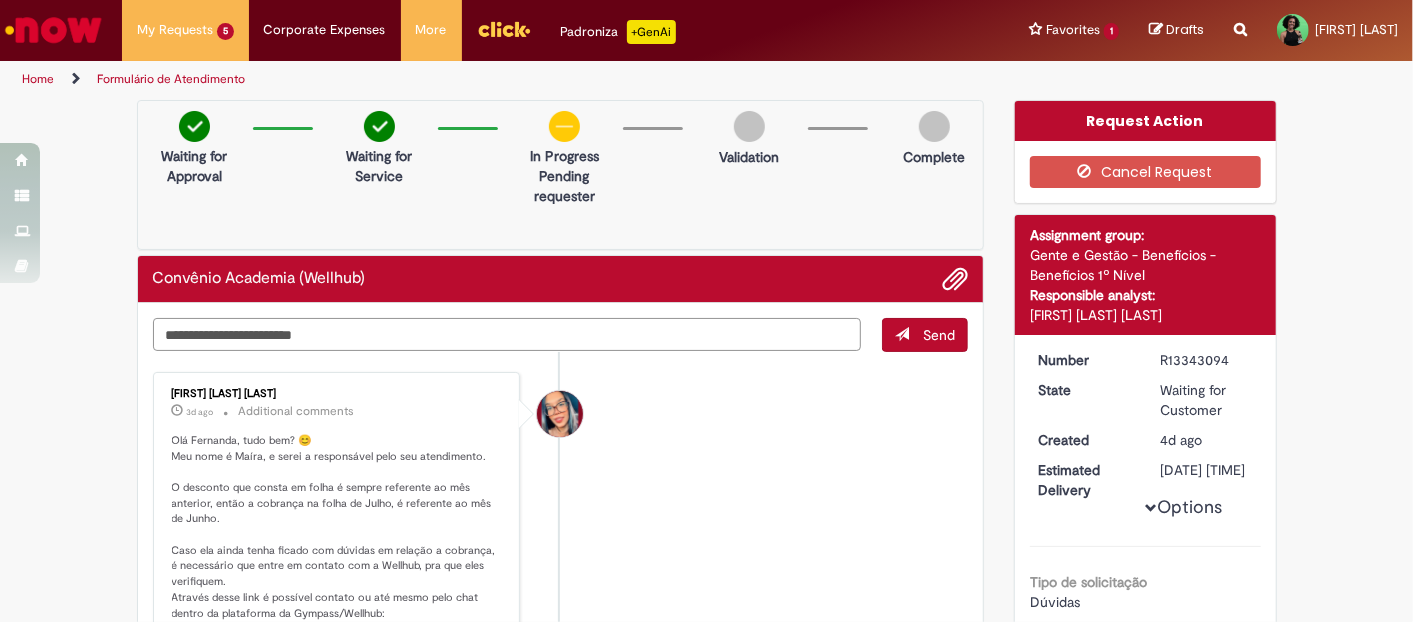 click at bounding box center [507, 334] 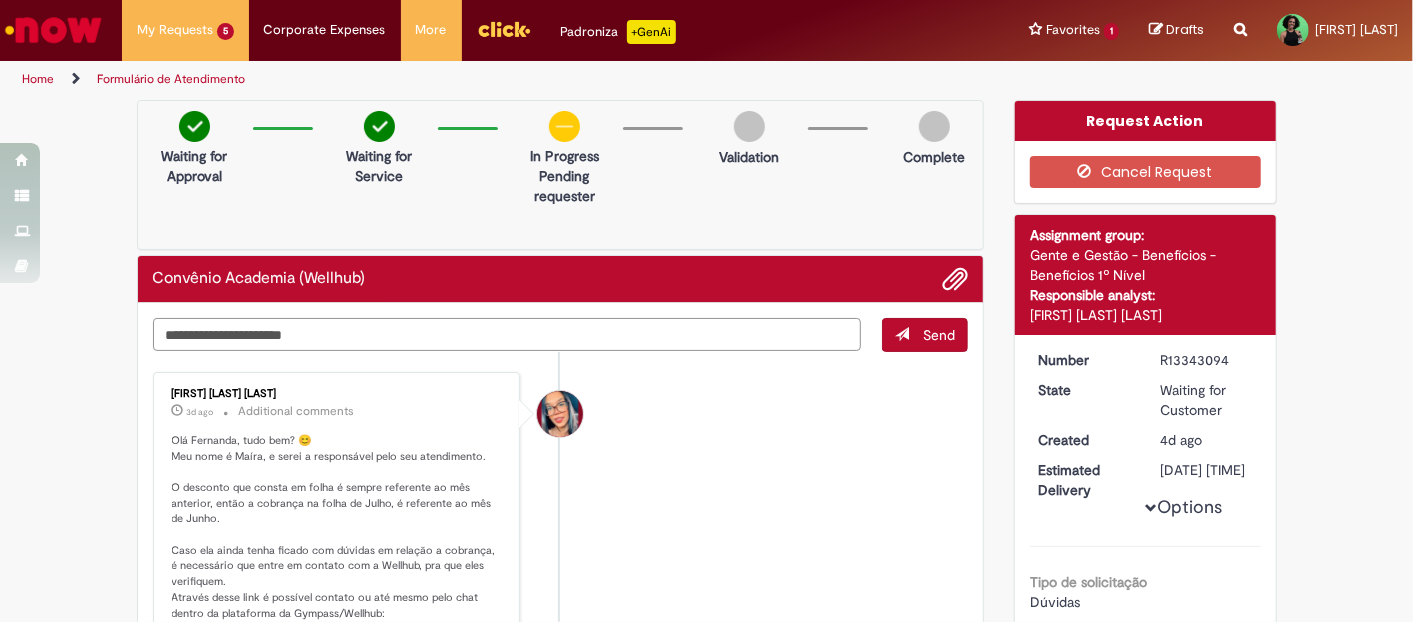 type on "**********" 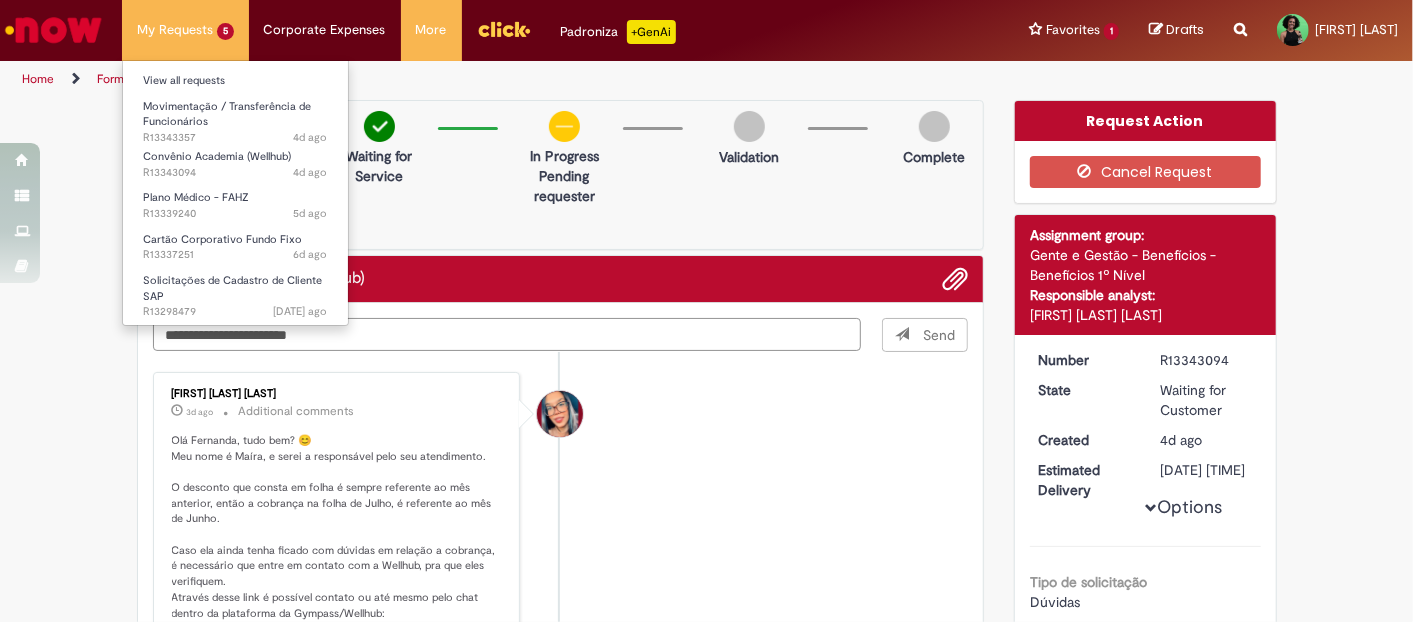 type 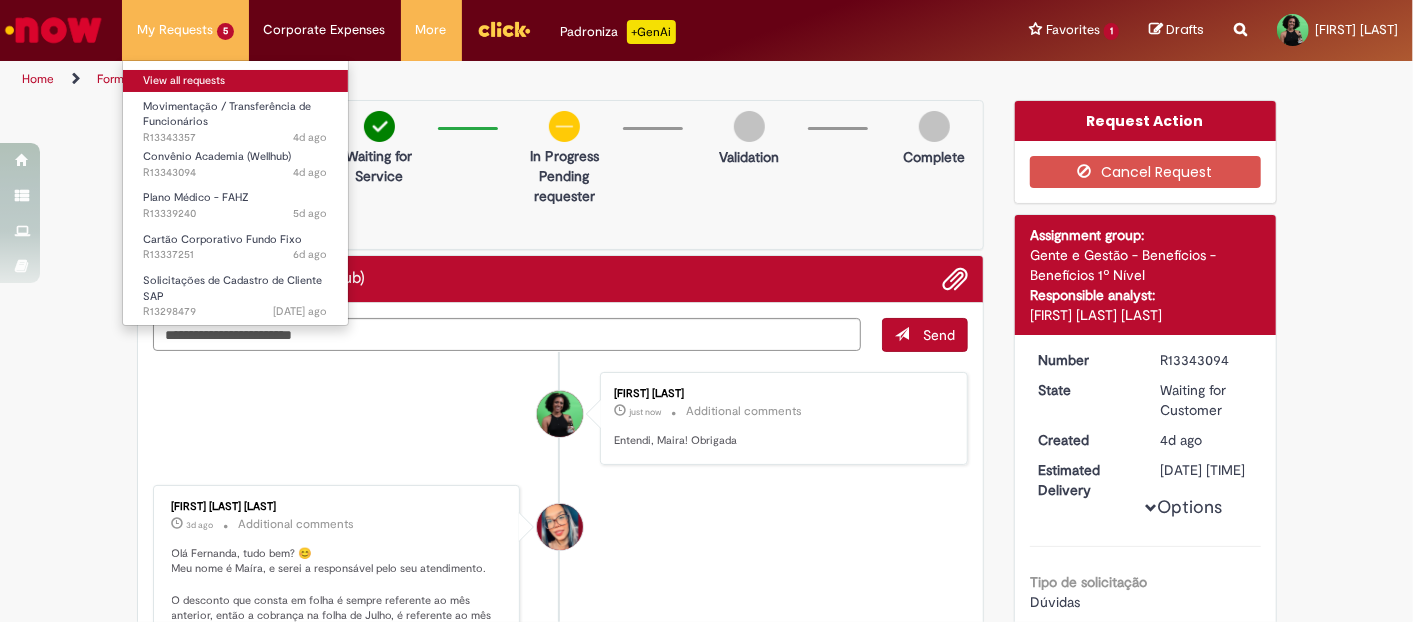 click on "View all requests" at bounding box center [235, 81] 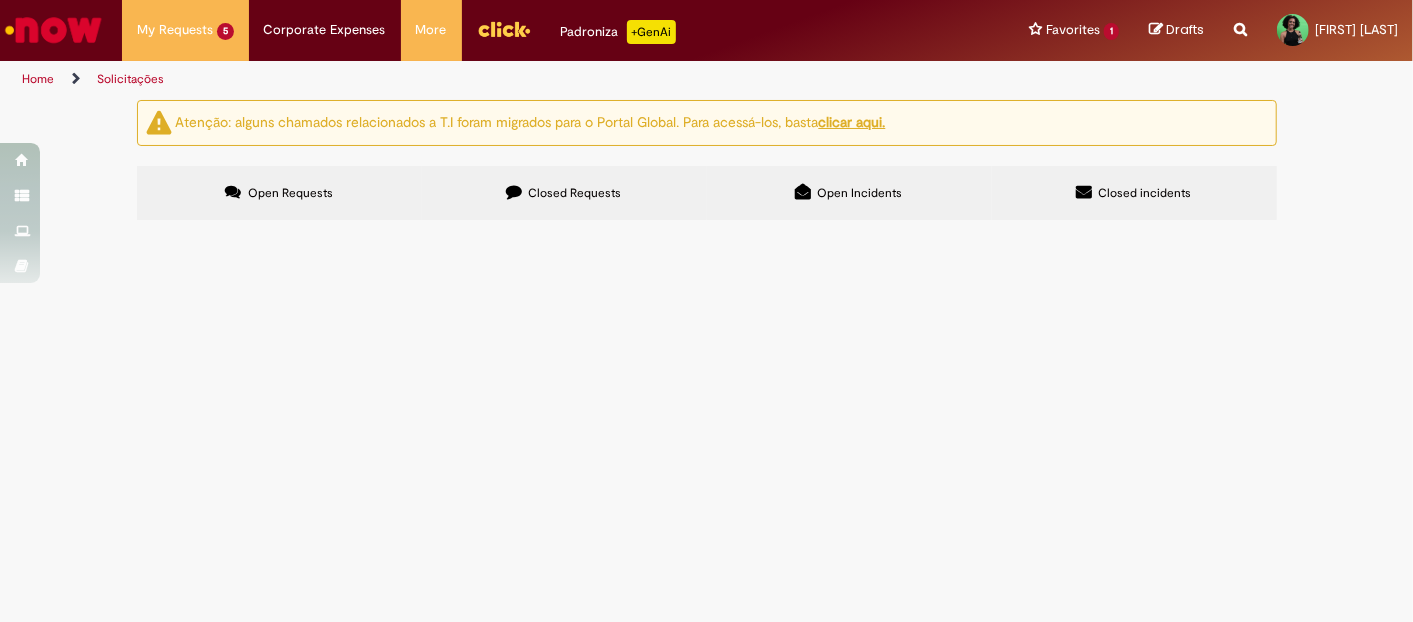 scroll, scrollTop: 127, scrollLeft: 0, axis: vertical 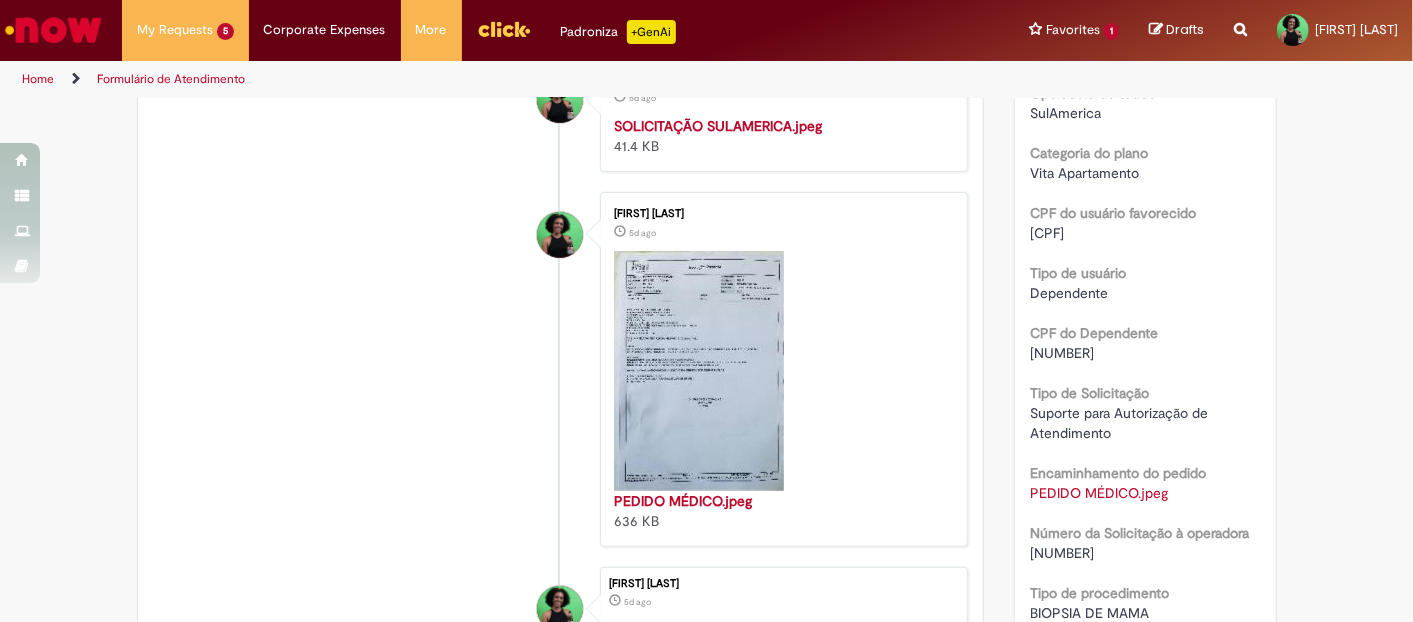 drag, startPoint x: 1123, startPoint y: 378, endPoint x: 1022, endPoint y: 371, distance: 101.24229 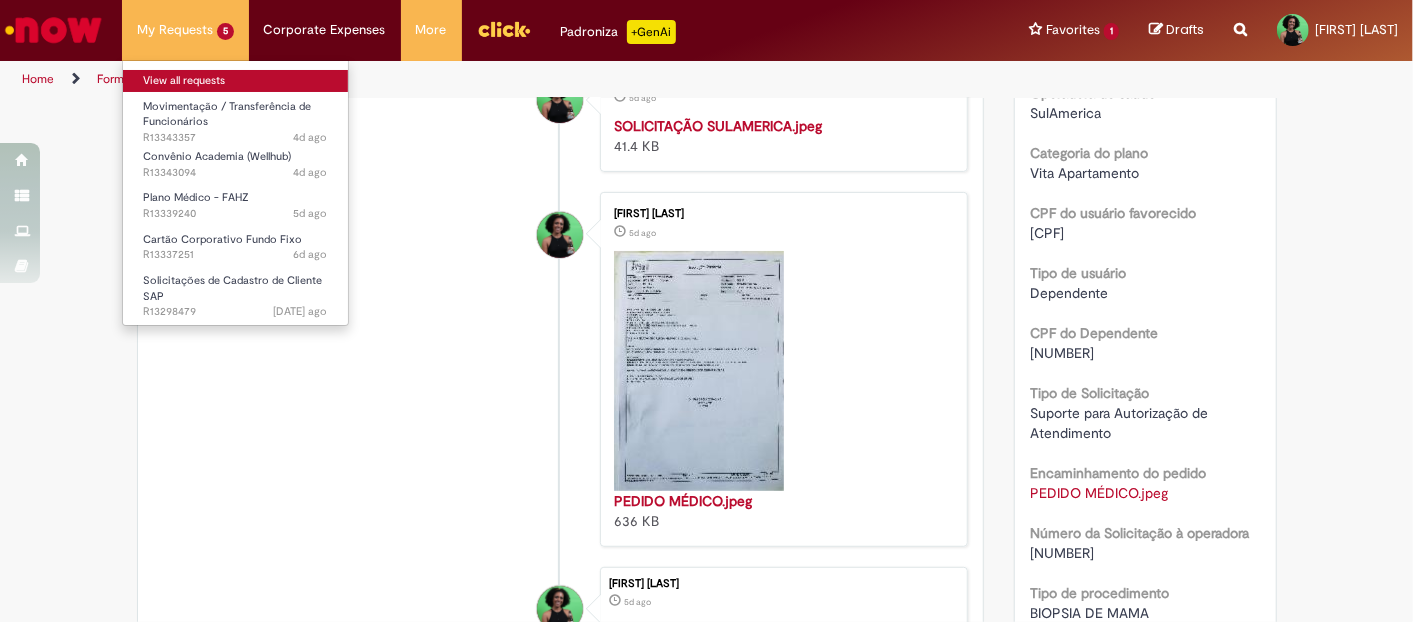 click on "View all requests" at bounding box center [235, 81] 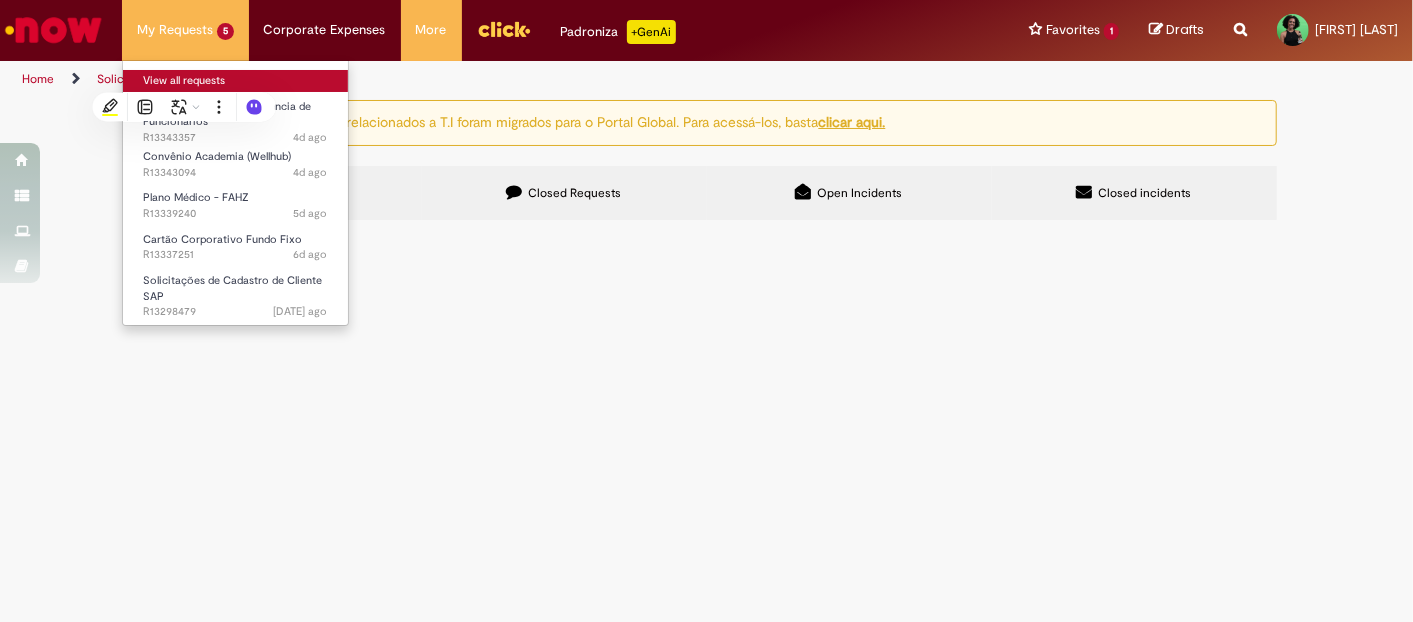 scroll, scrollTop: 0, scrollLeft: 0, axis: both 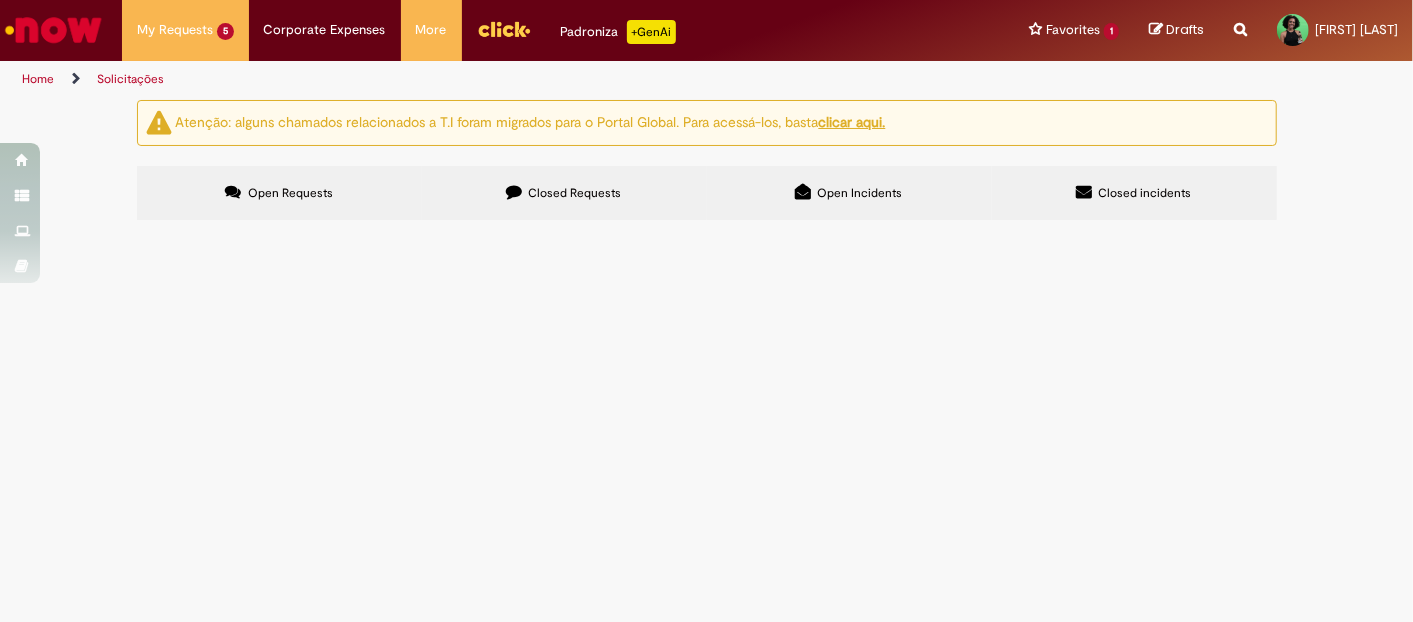 click on "Turma, boa tarde! A funcionária solicitou o cancelamento do plano no Wellhub, mas questiona cobrança realizada no demonstrativo de julho.
Funcionária: [PHONE]	[FIRST] [LAST]
Poderiam me auxiliar para retorno a funcionária?" at bounding box center [0, 0] 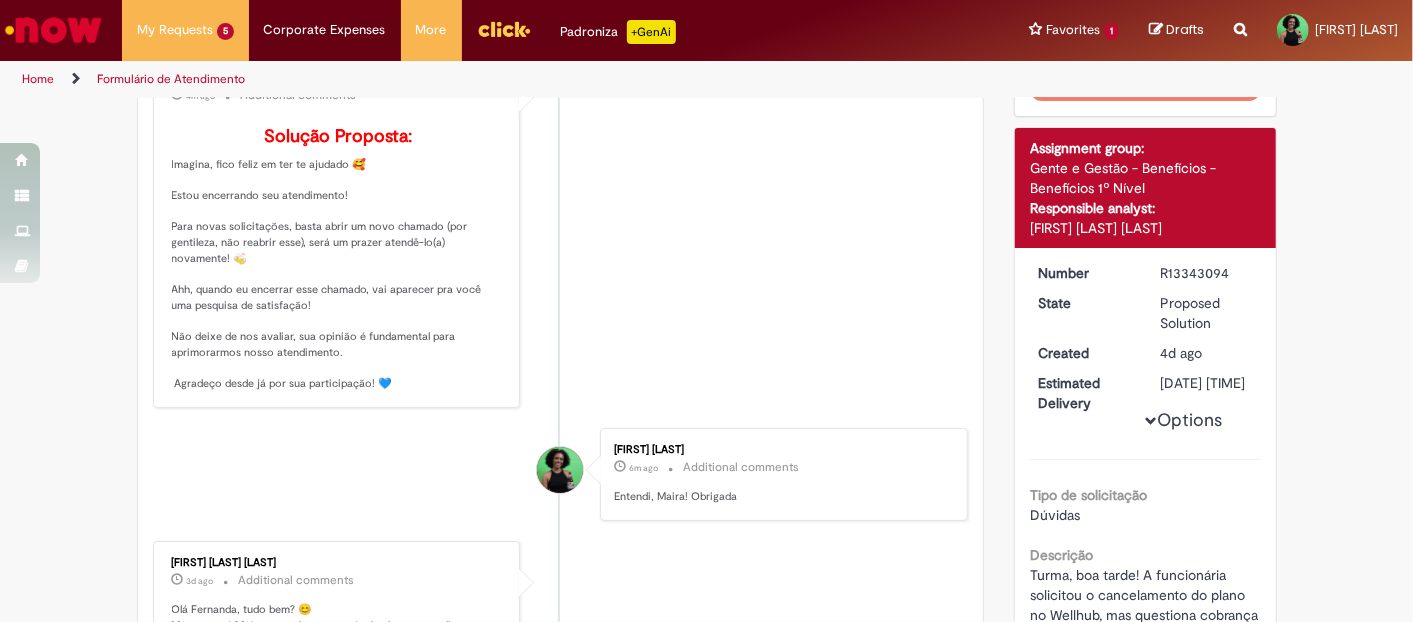 scroll, scrollTop: 0, scrollLeft: 0, axis: both 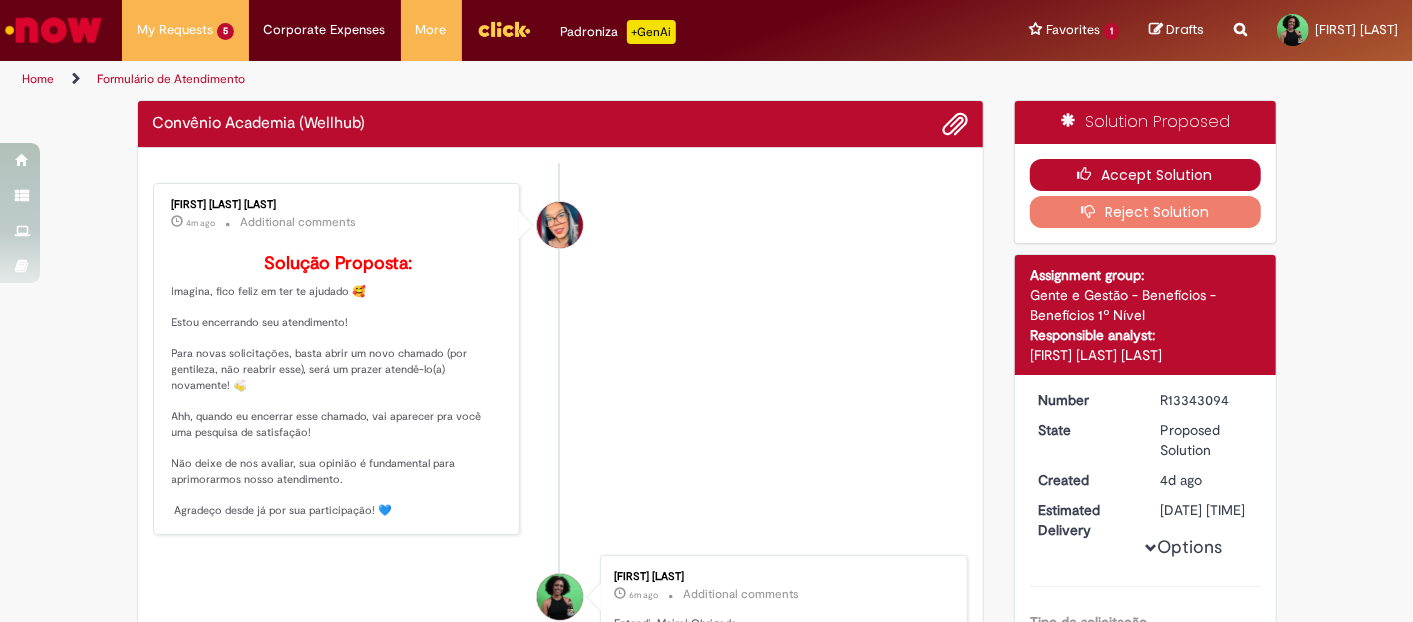 click at bounding box center (1090, 174) 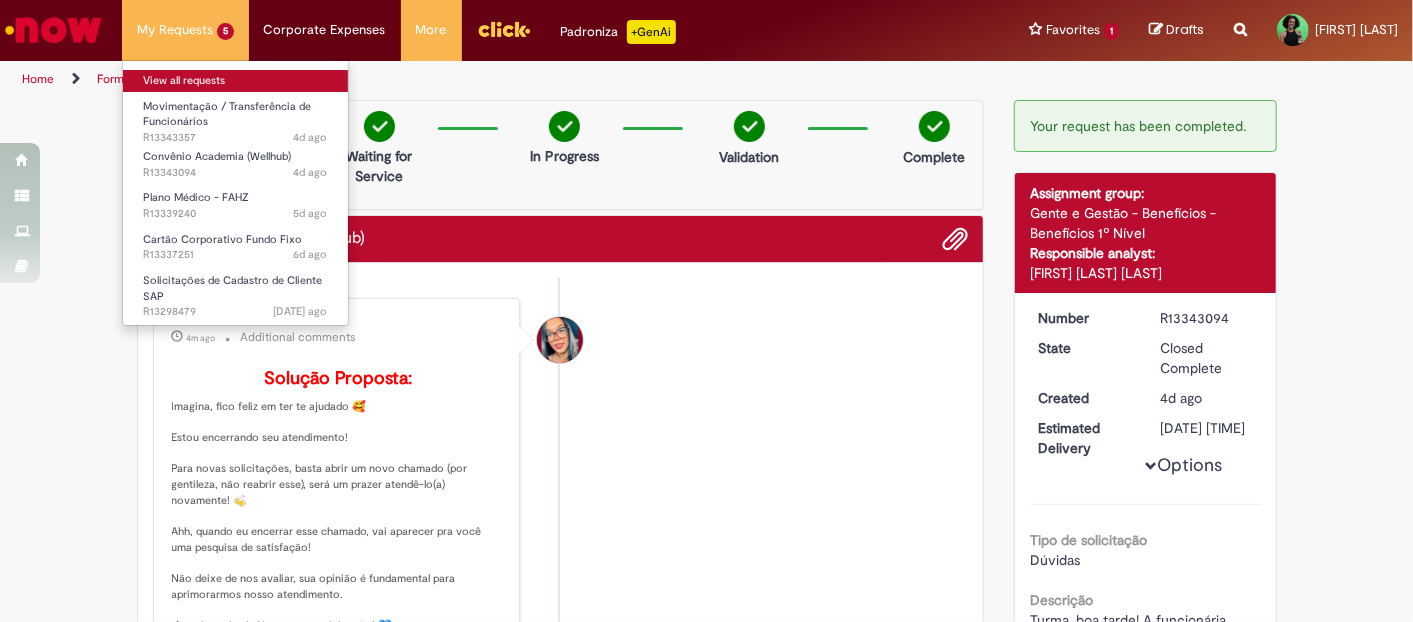 click on "View all requests" at bounding box center [235, 81] 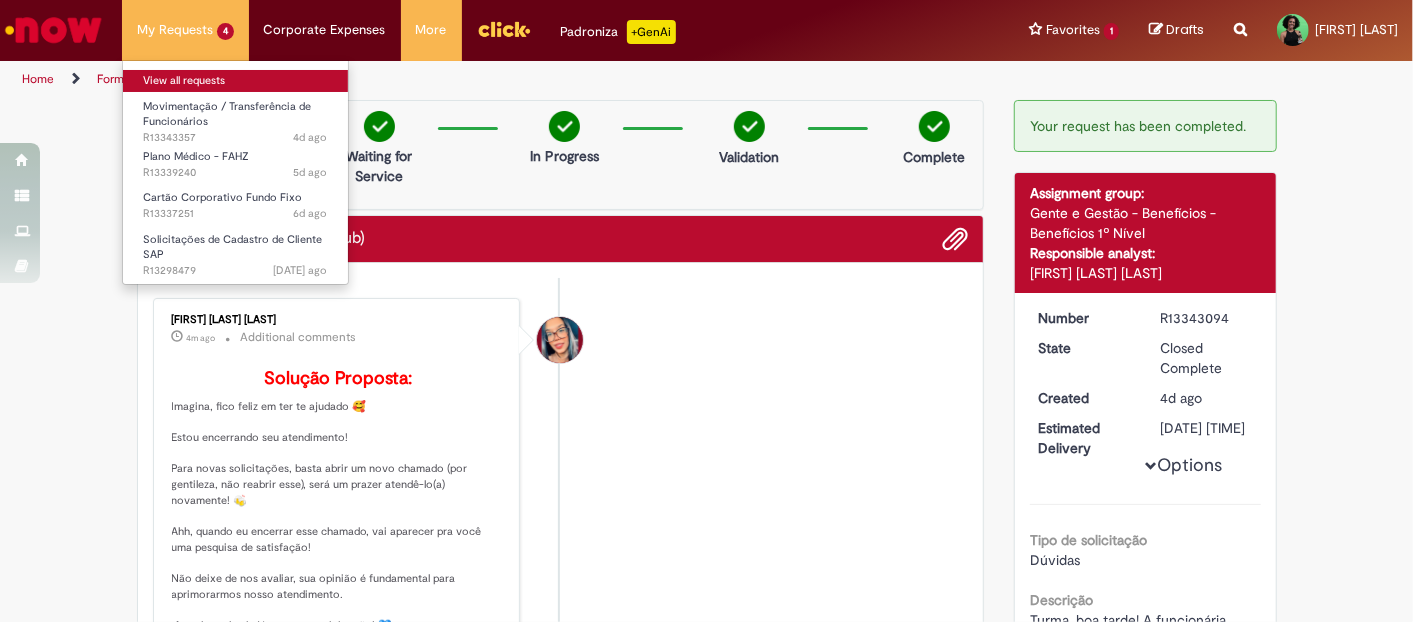 click on "View all requests" at bounding box center [235, 81] 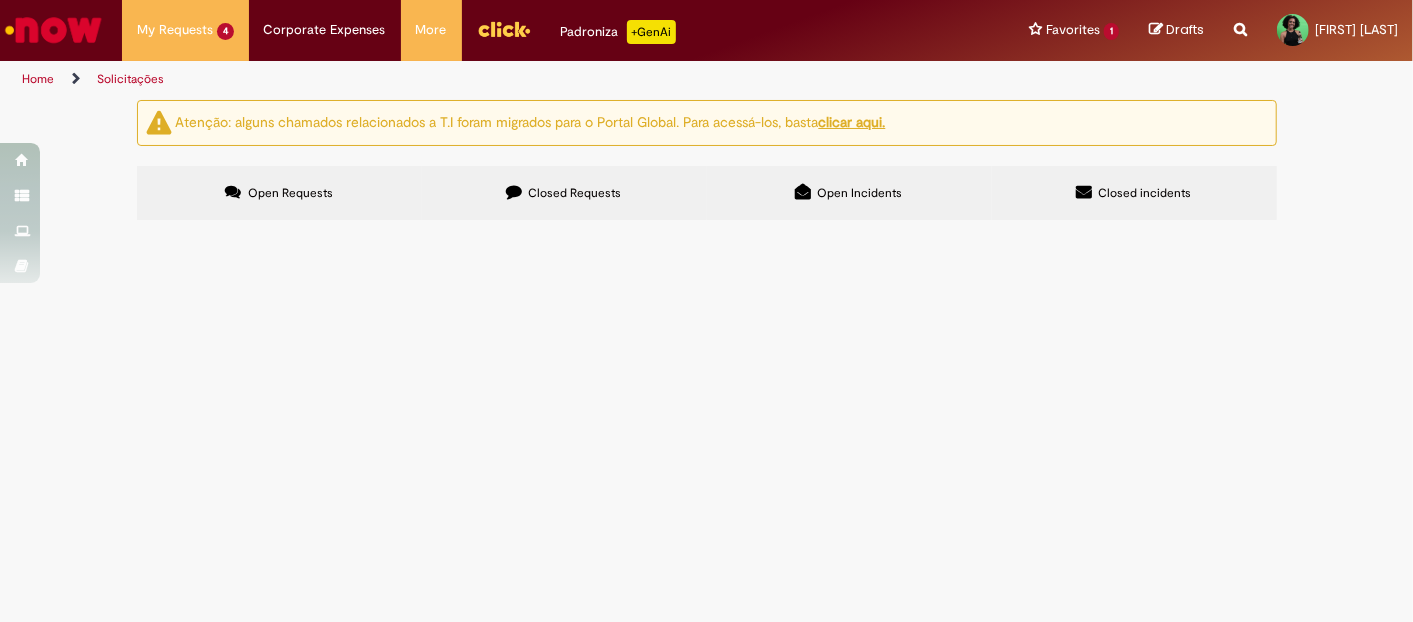 click on "Bom dia, estou chegando na unidade como GG e solicito Cartão de FF para utilização." at bounding box center (0, 0) 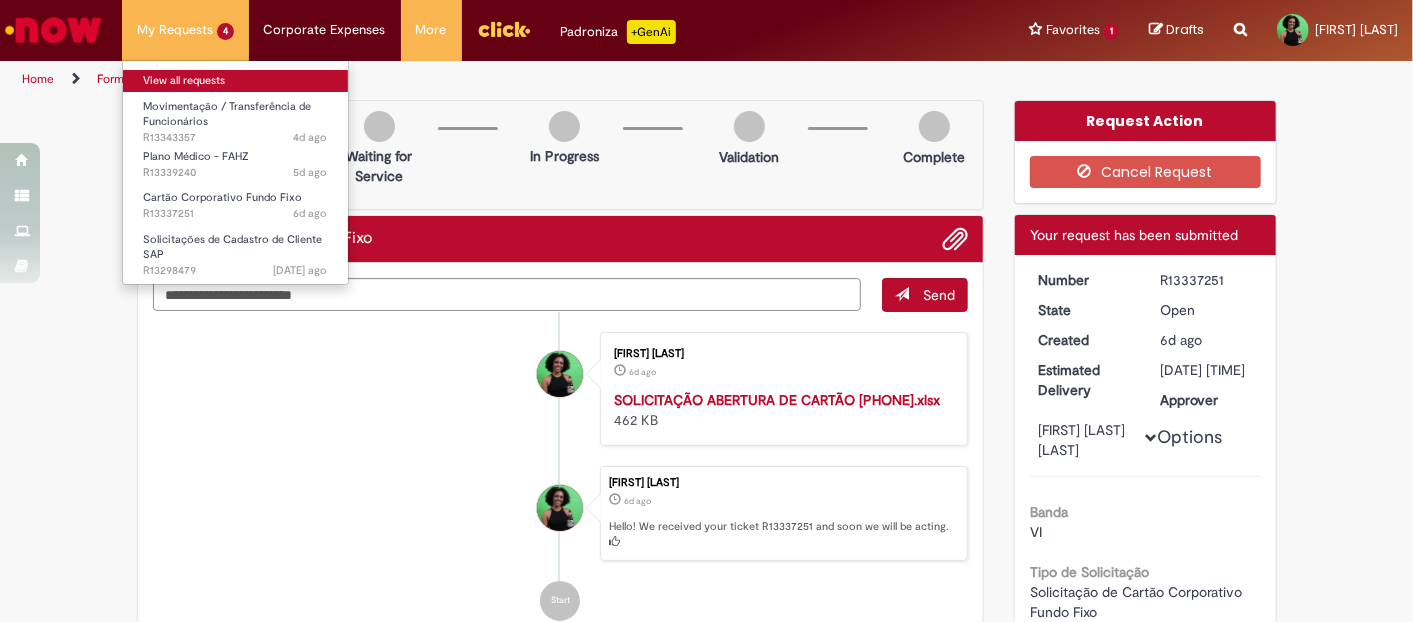 click on "View all requests" at bounding box center [235, 81] 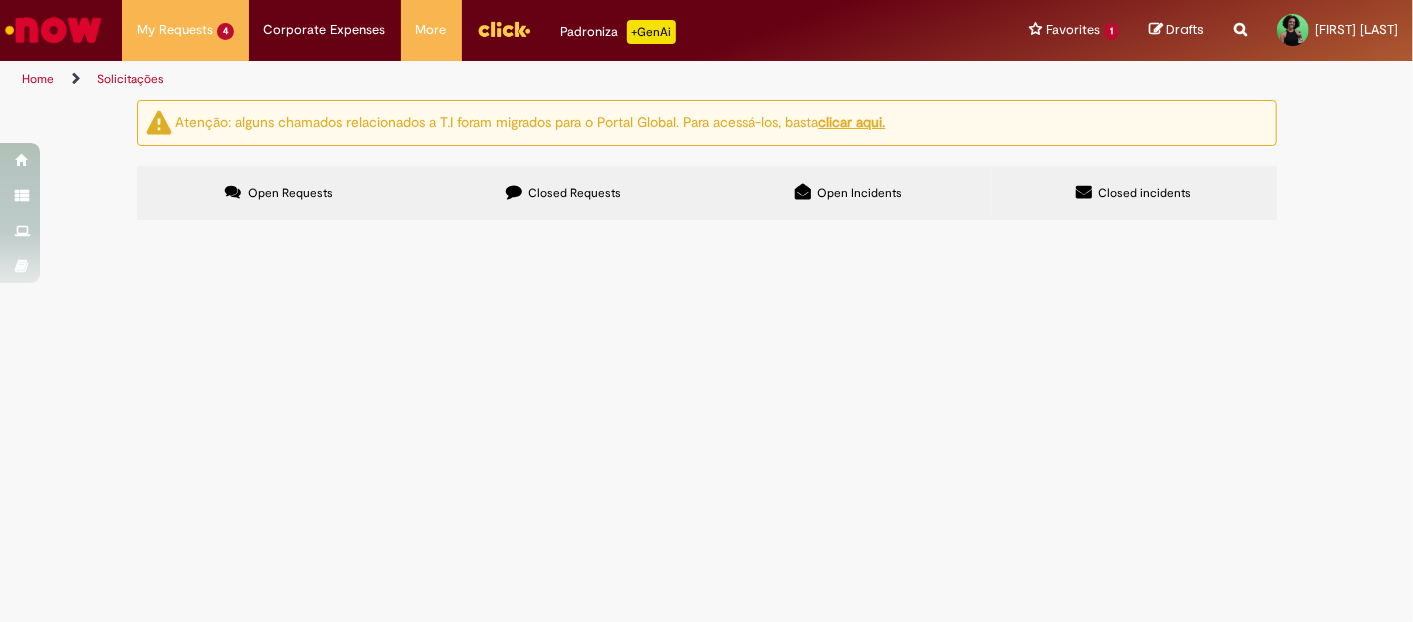click on "Home" at bounding box center [38, 79] 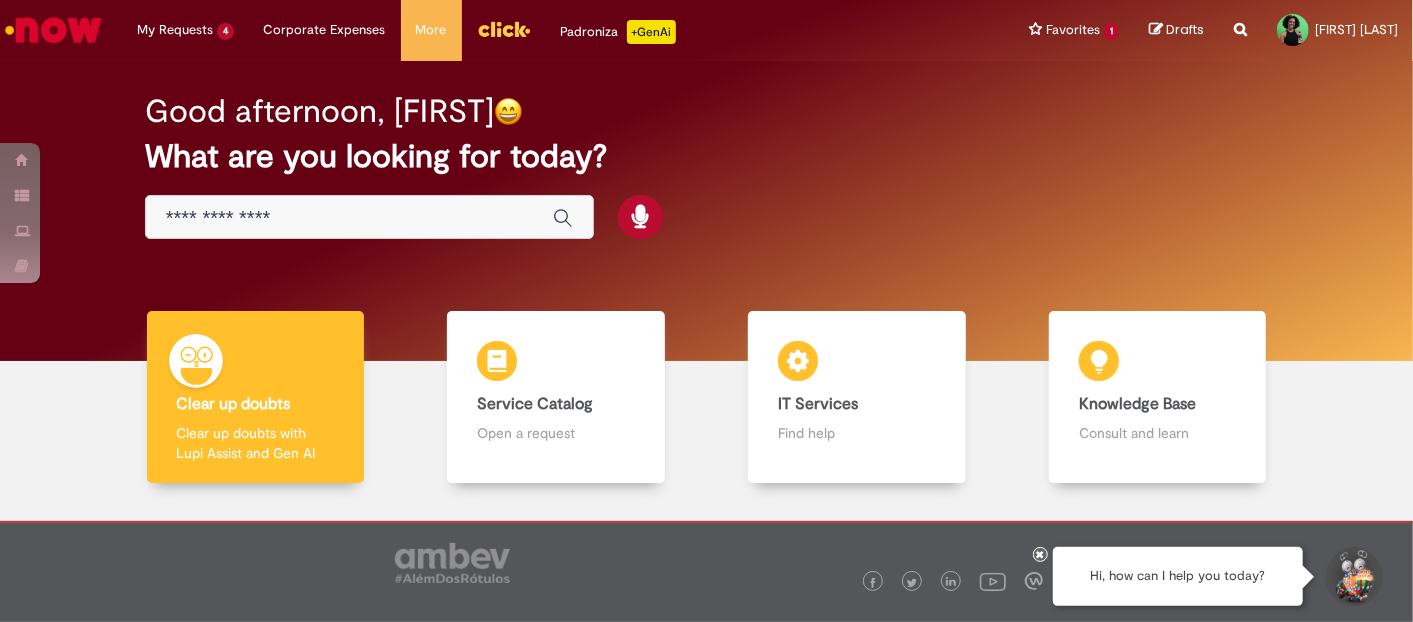 click at bounding box center [369, 217] 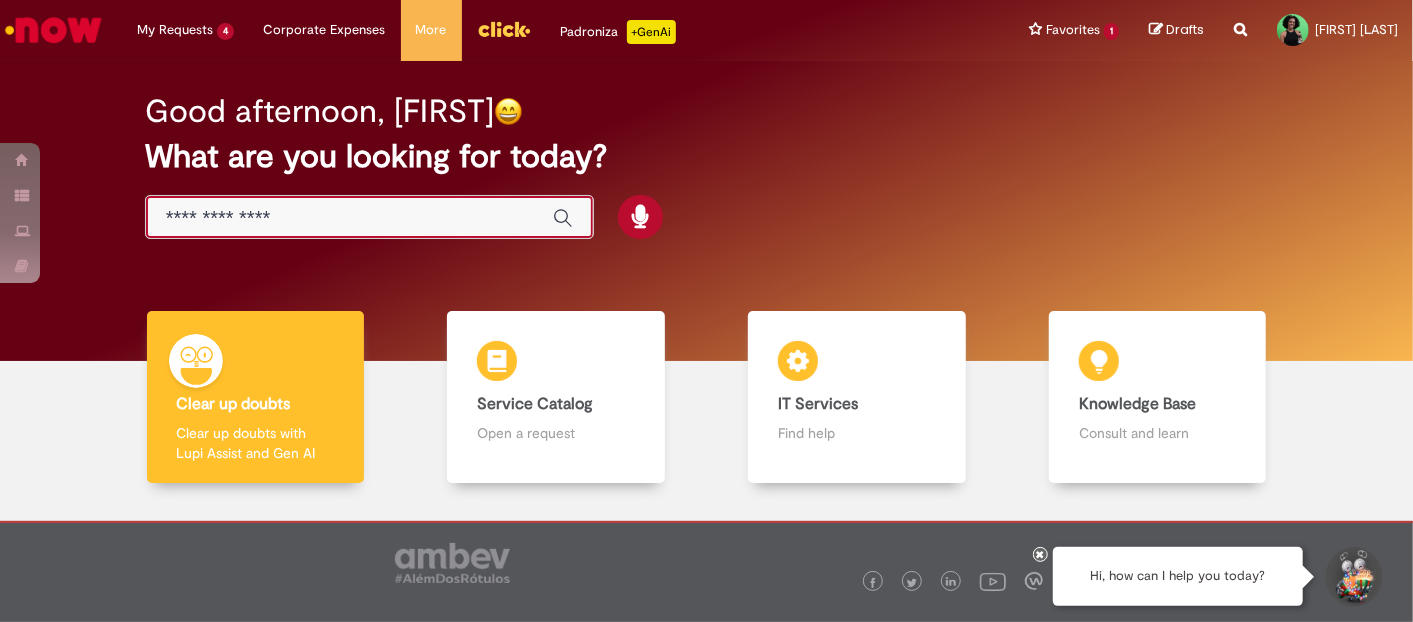 click at bounding box center [349, 218] 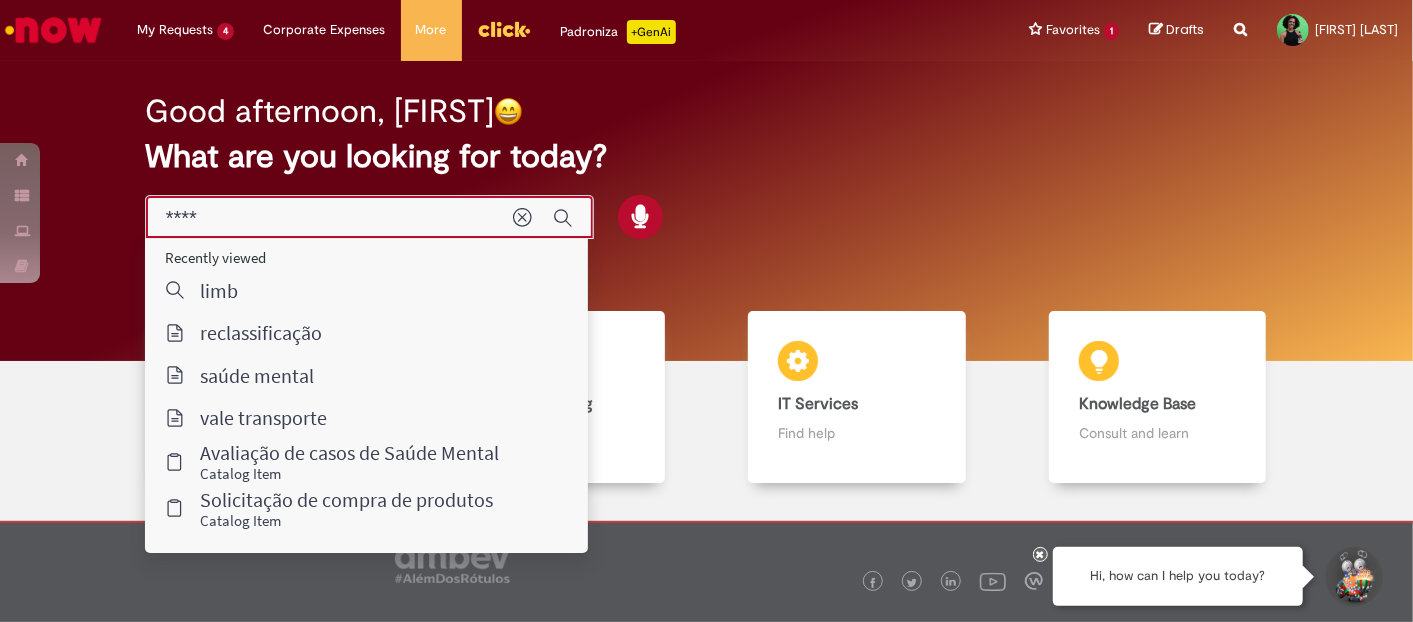 type on "*****" 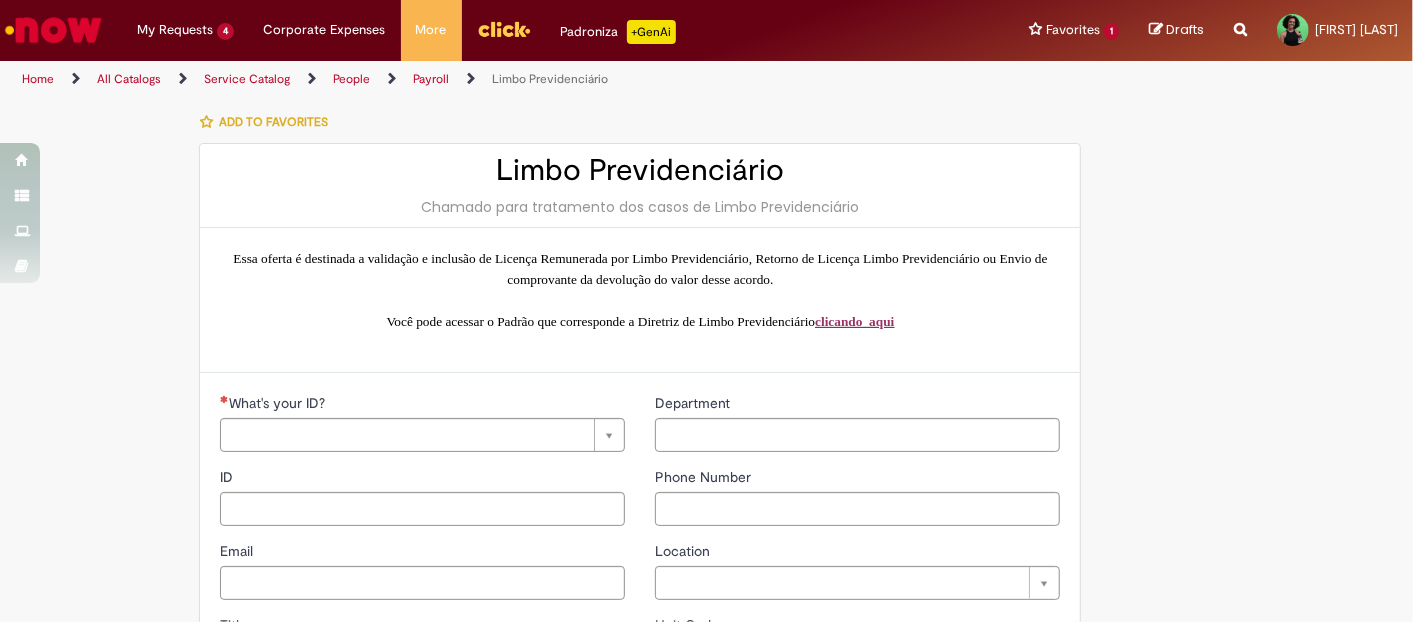 type on "********" 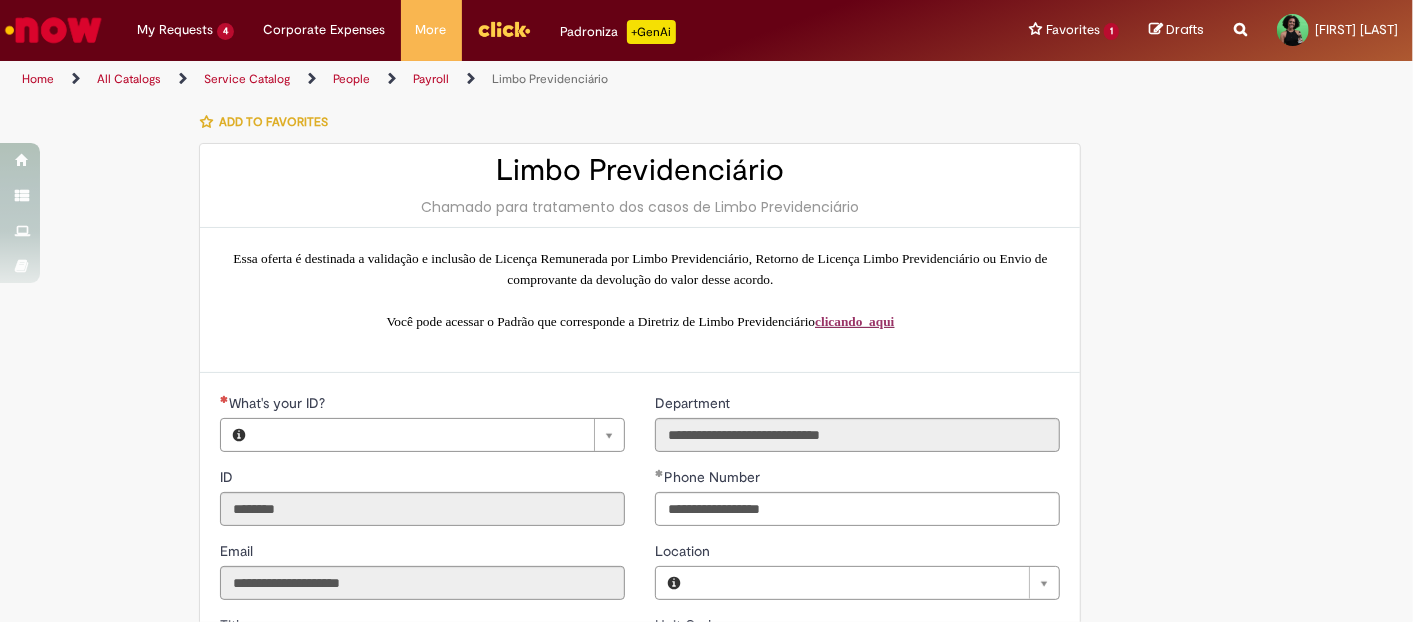 type on "**********" 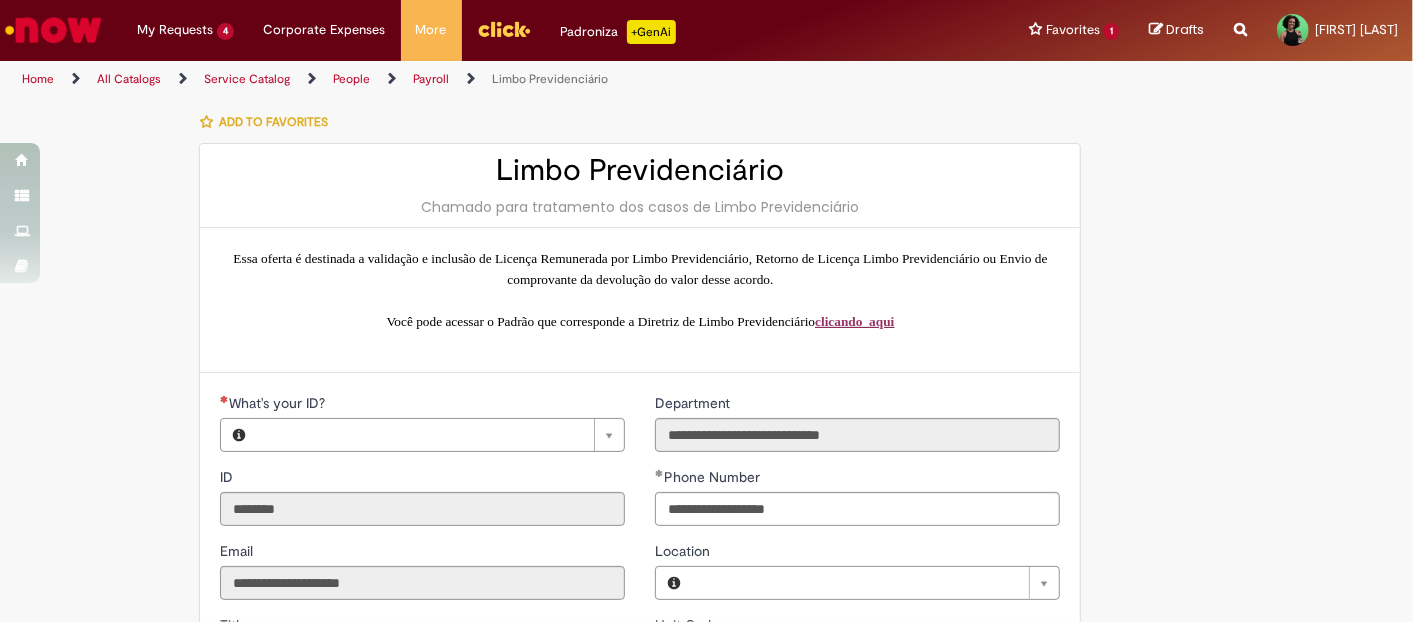 type on "**********" 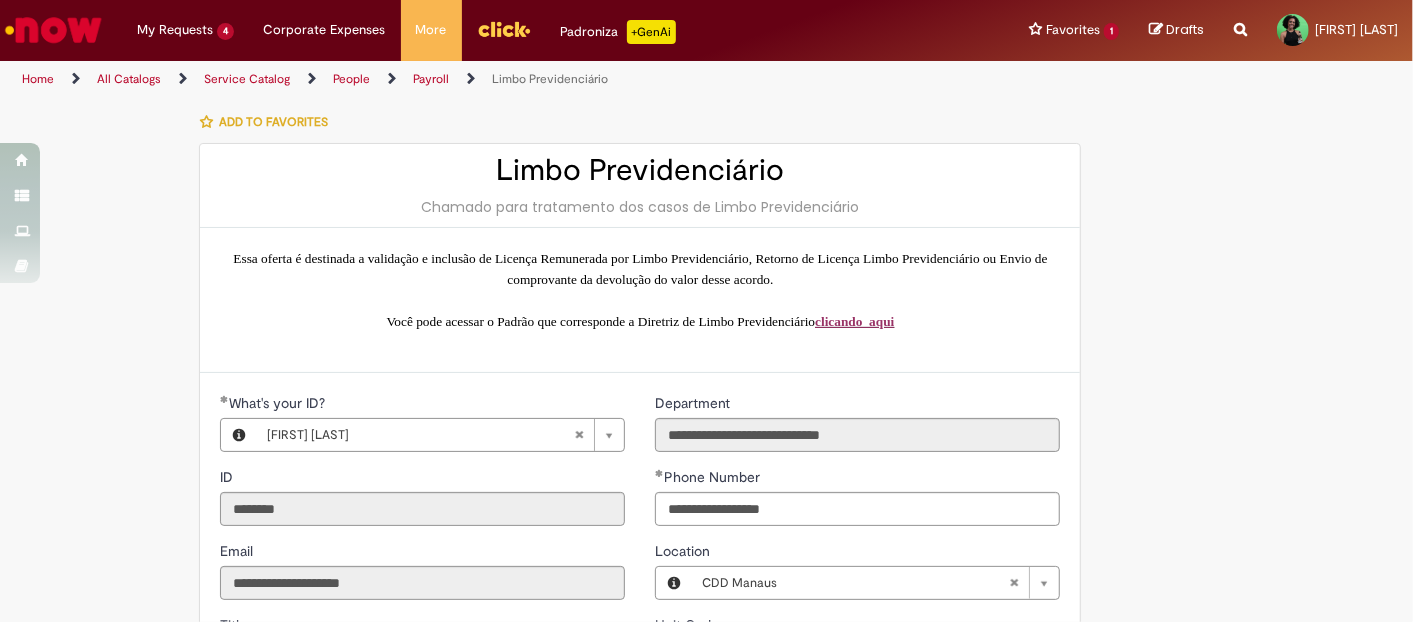 type on "**********" 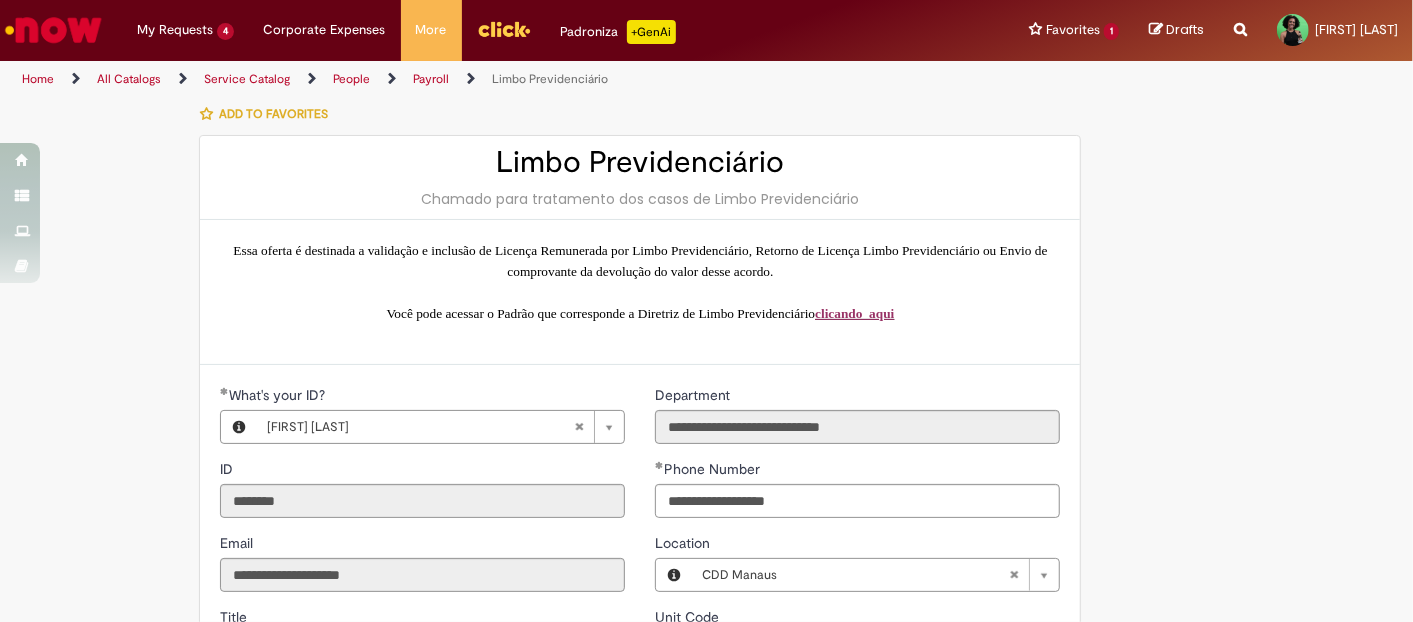 scroll, scrollTop: 27, scrollLeft: 0, axis: vertical 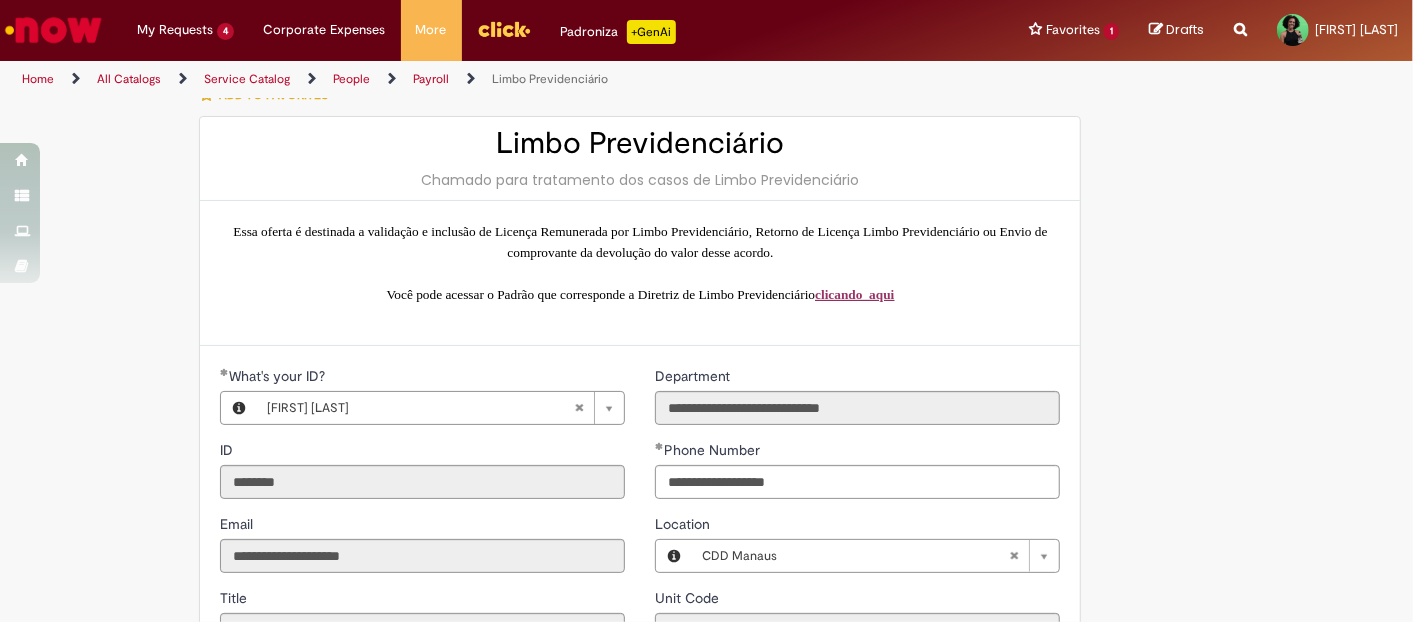 click on "clicando  aqui" at bounding box center [854, 294] 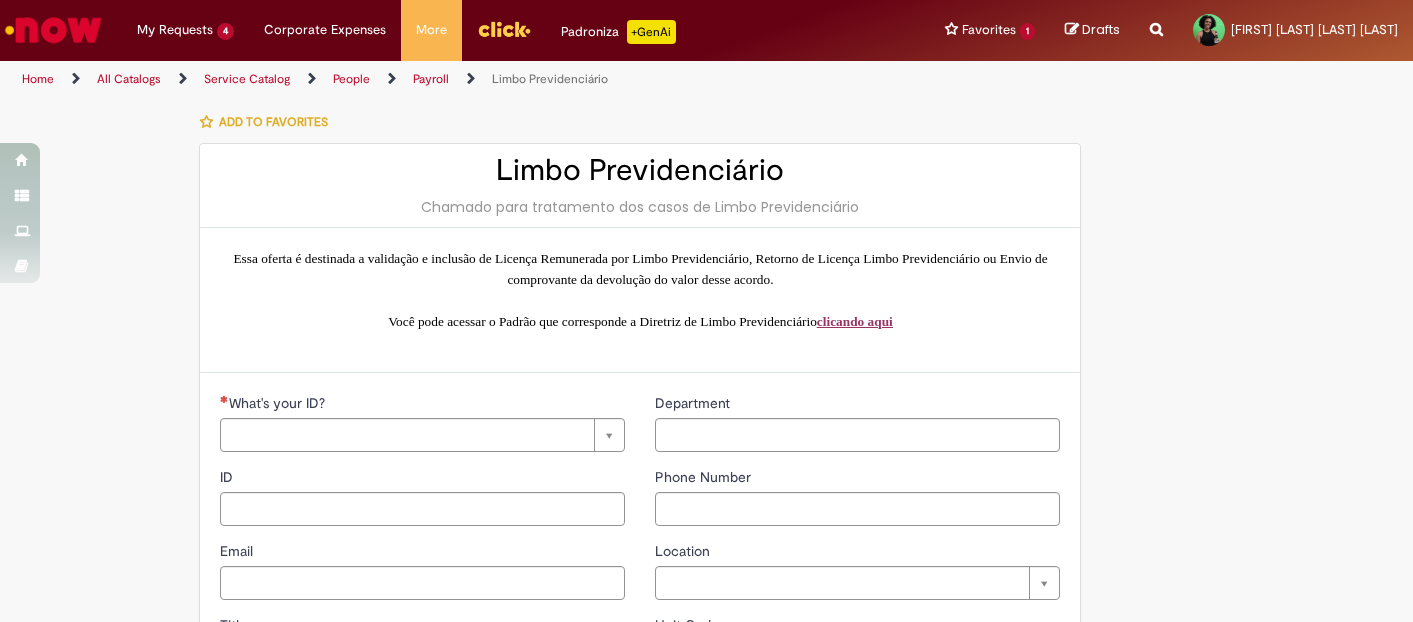 type on "********" 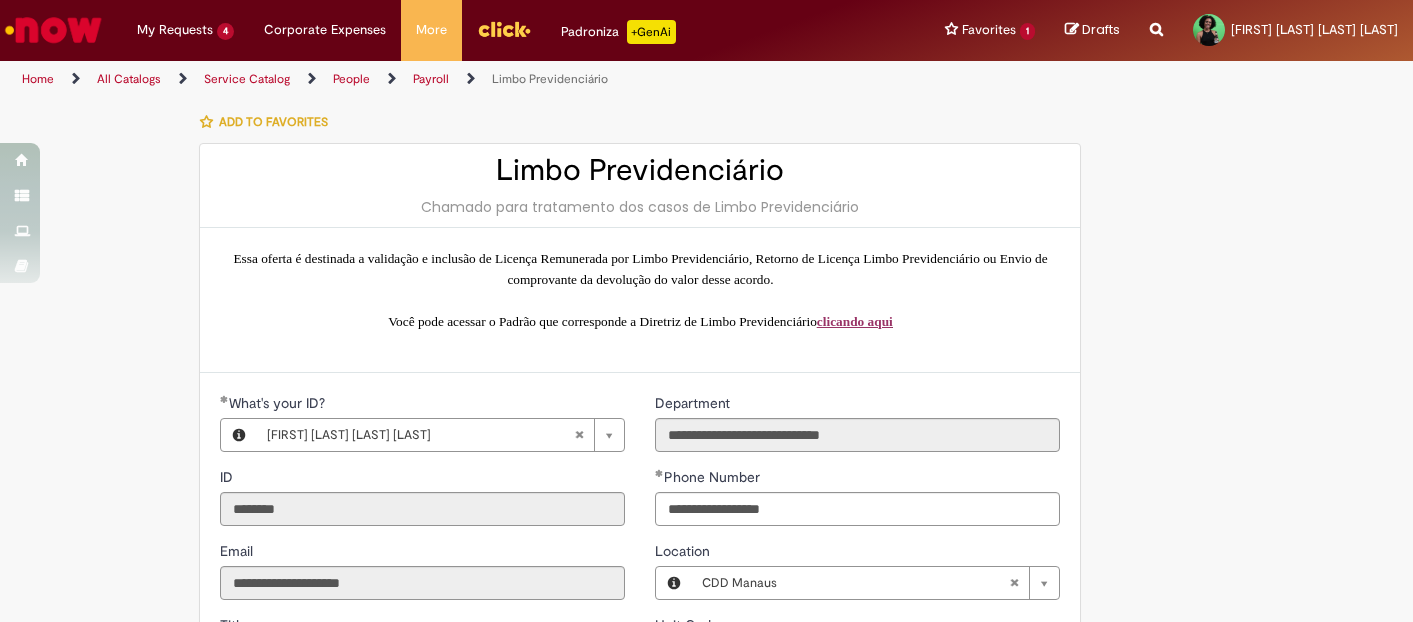 scroll, scrollTop: 0, scrollLeft: 0, axis: both 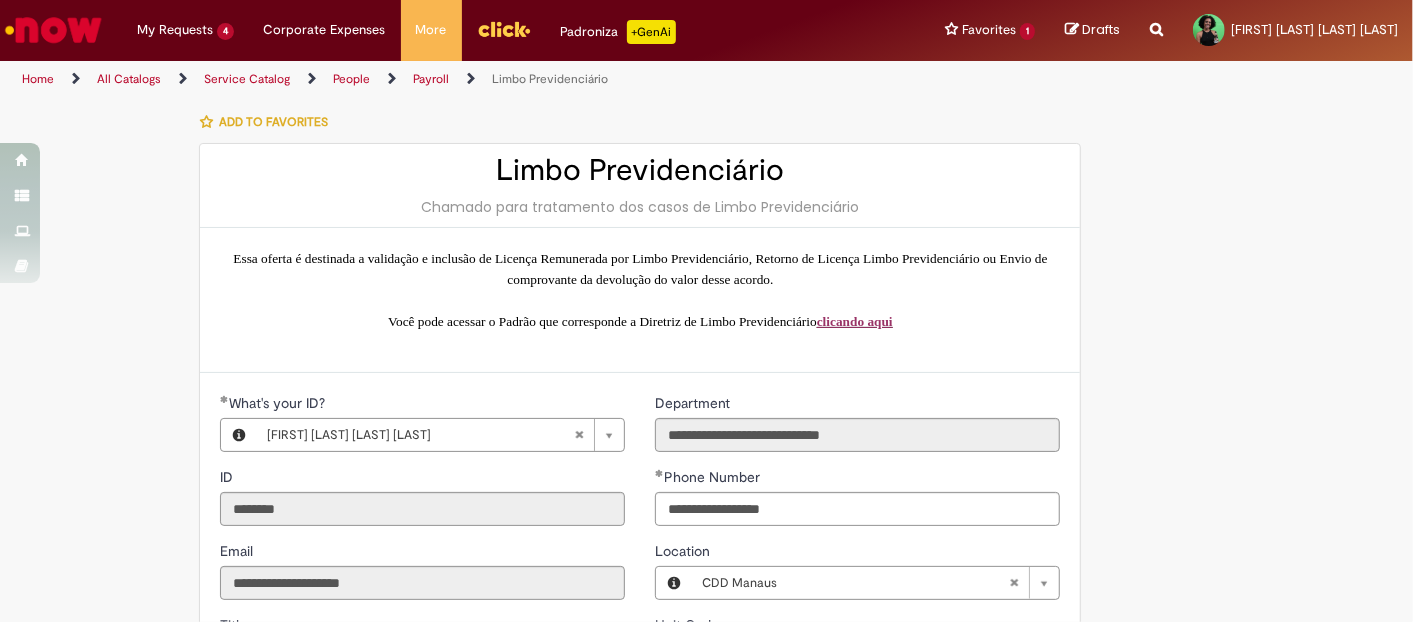 type on "**********" 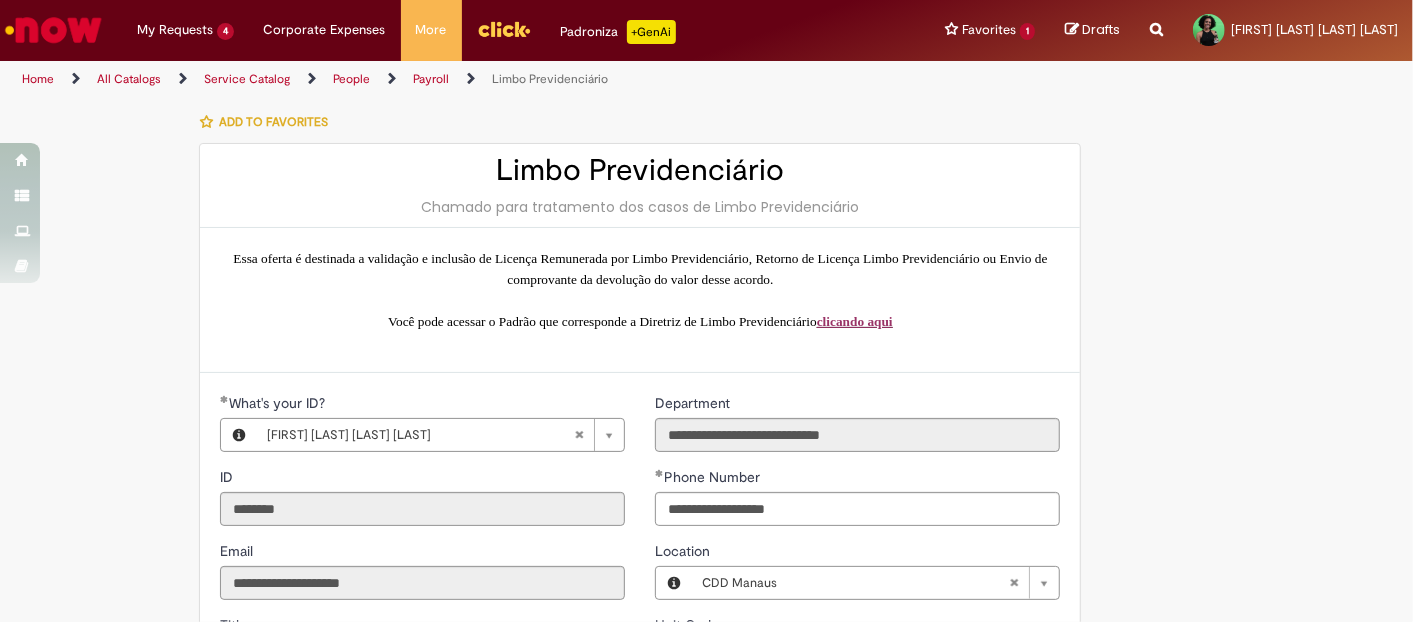 type on "**********" 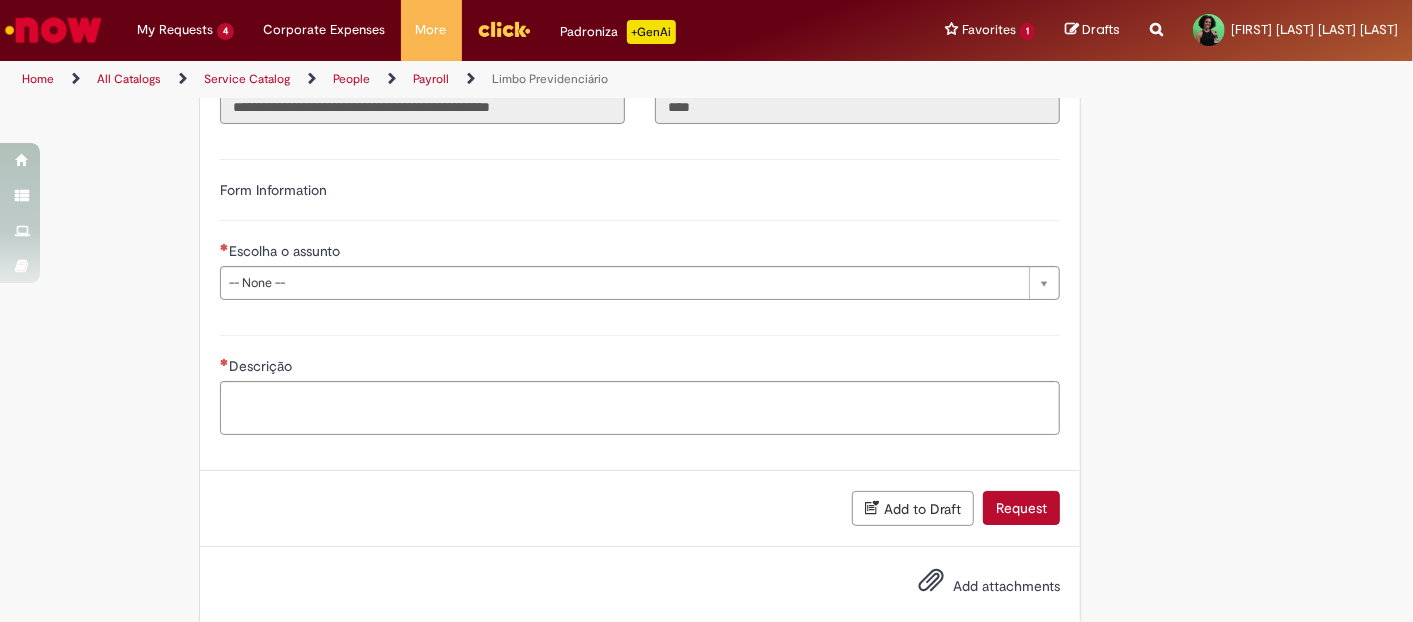 scroll, scrollTop: 580, scrollLeft: 0, axis: vertical 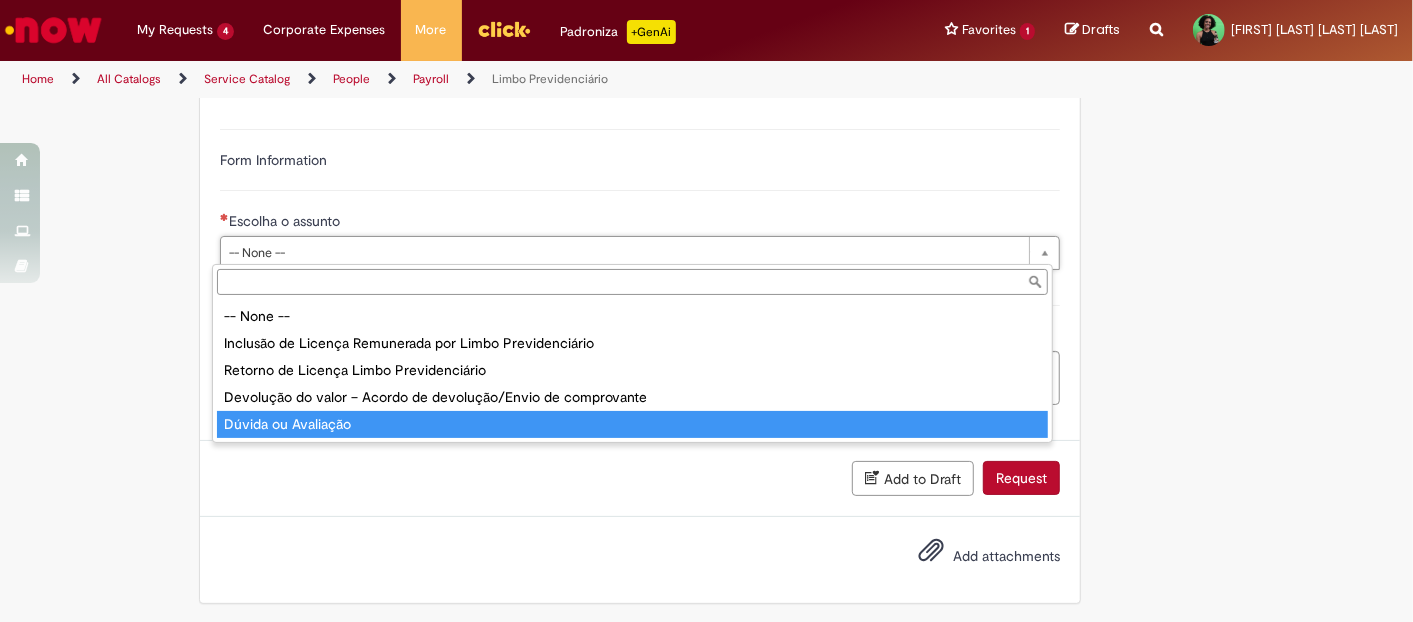 type on "**********" 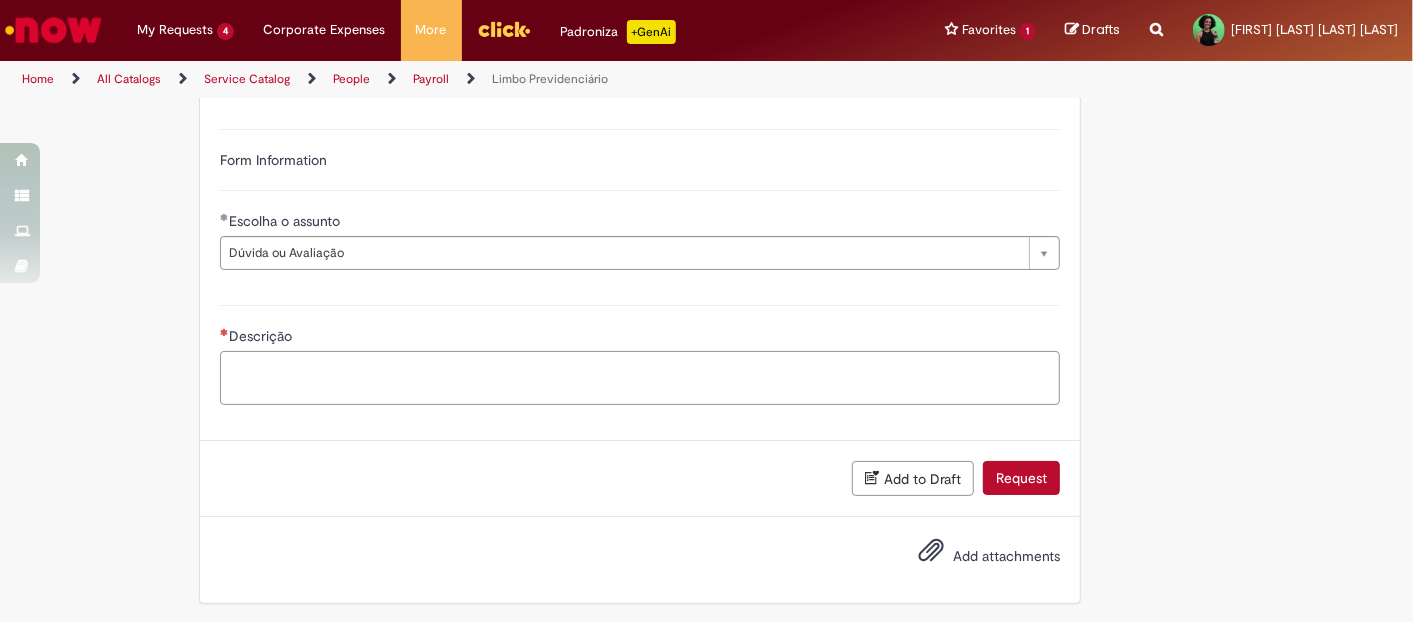 click on "Descrição" at bounding box center (640, 377) 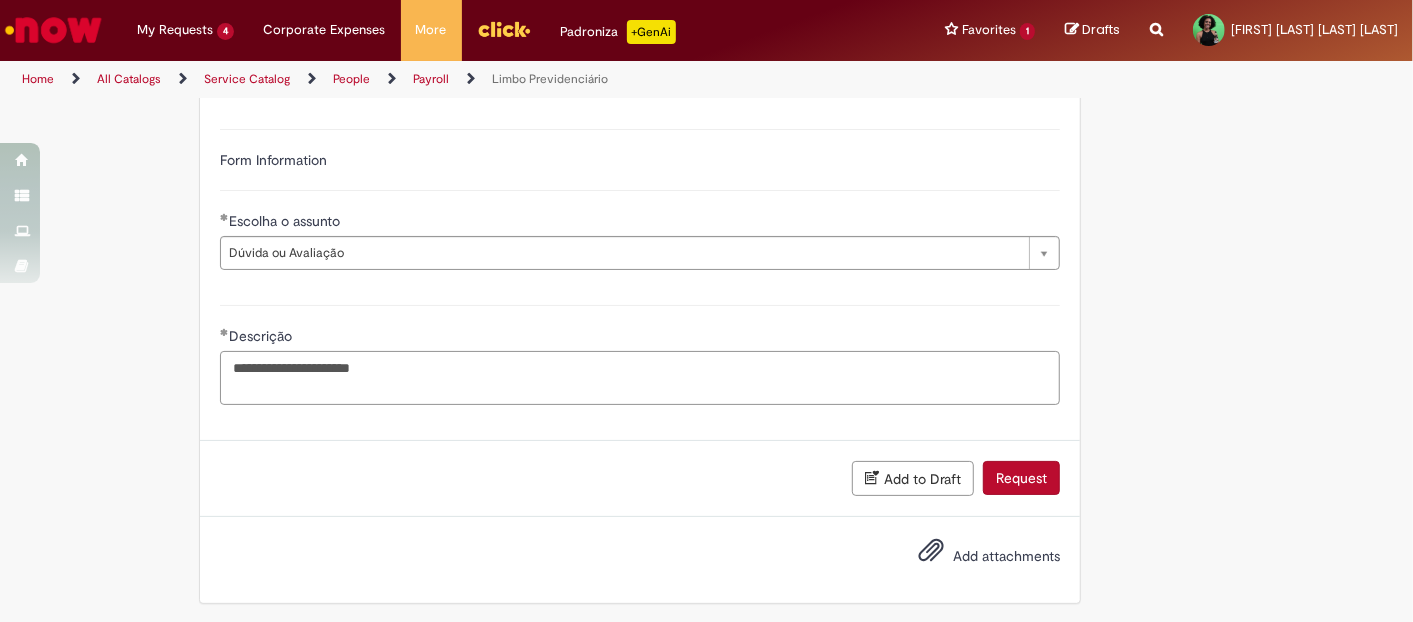 type on "**********" 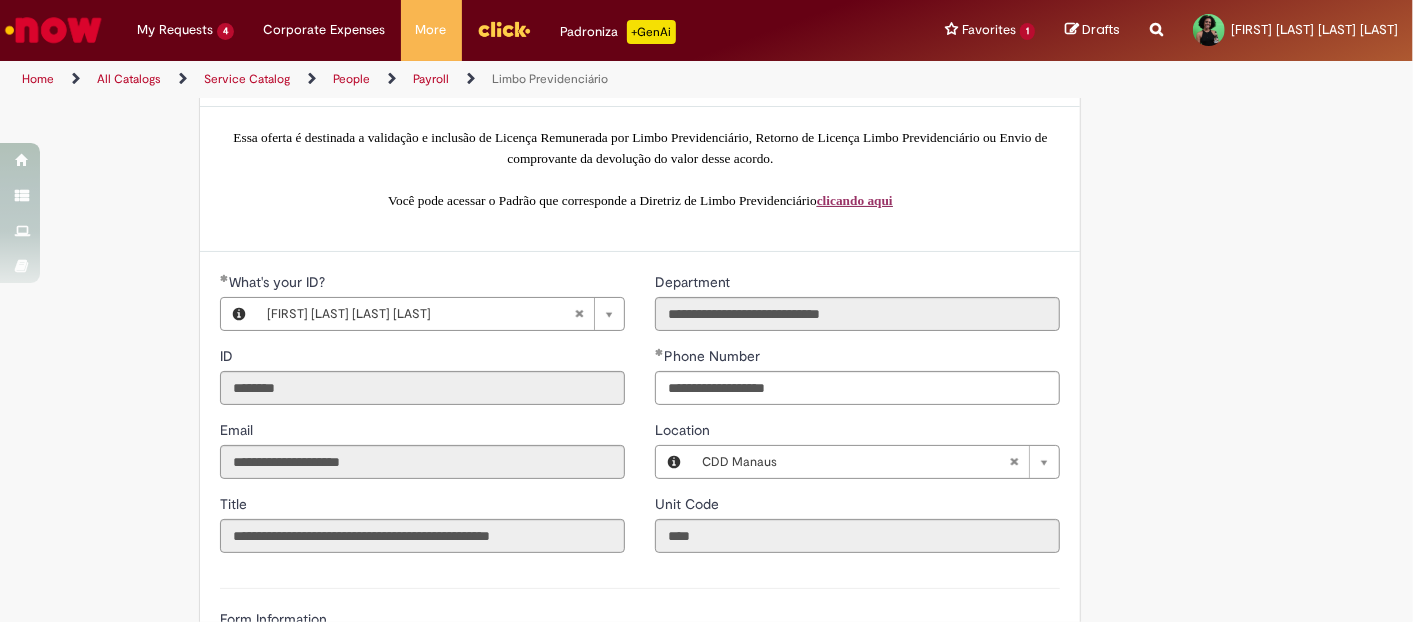 scroll, scrollTop: 47, scrollLeft: 0, axis: vertical 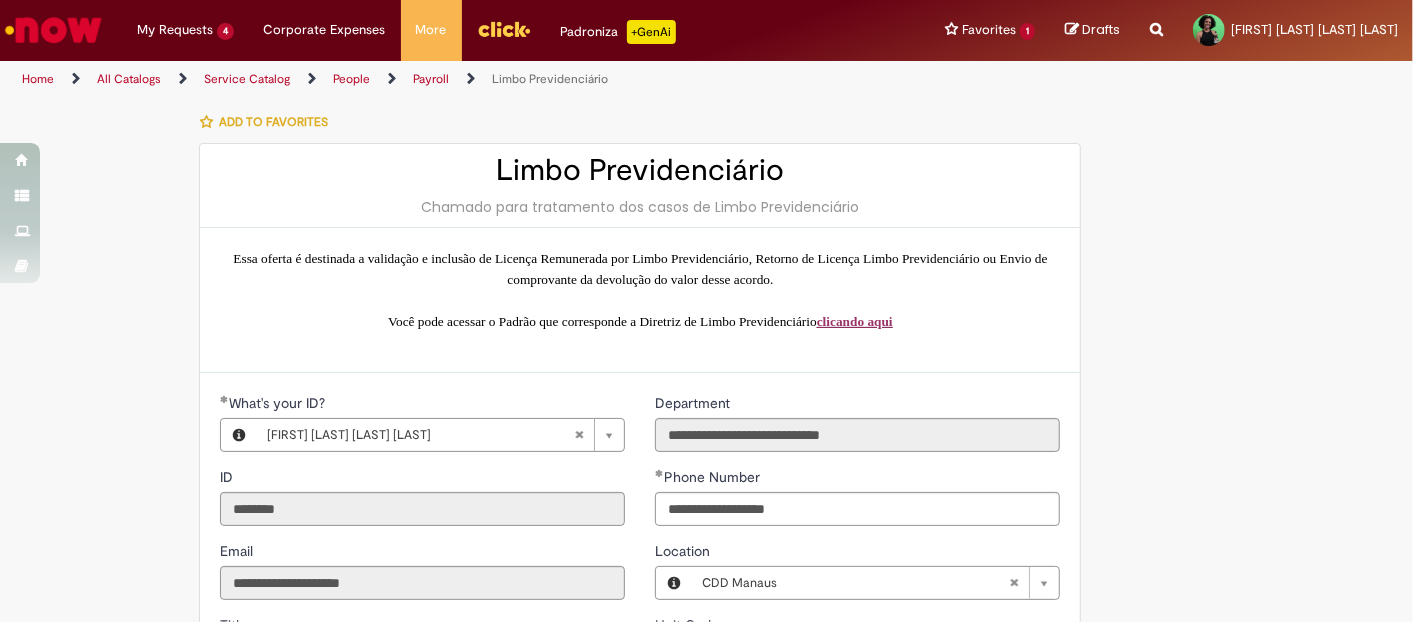 click on "Home" at bounding box center [38, 79] 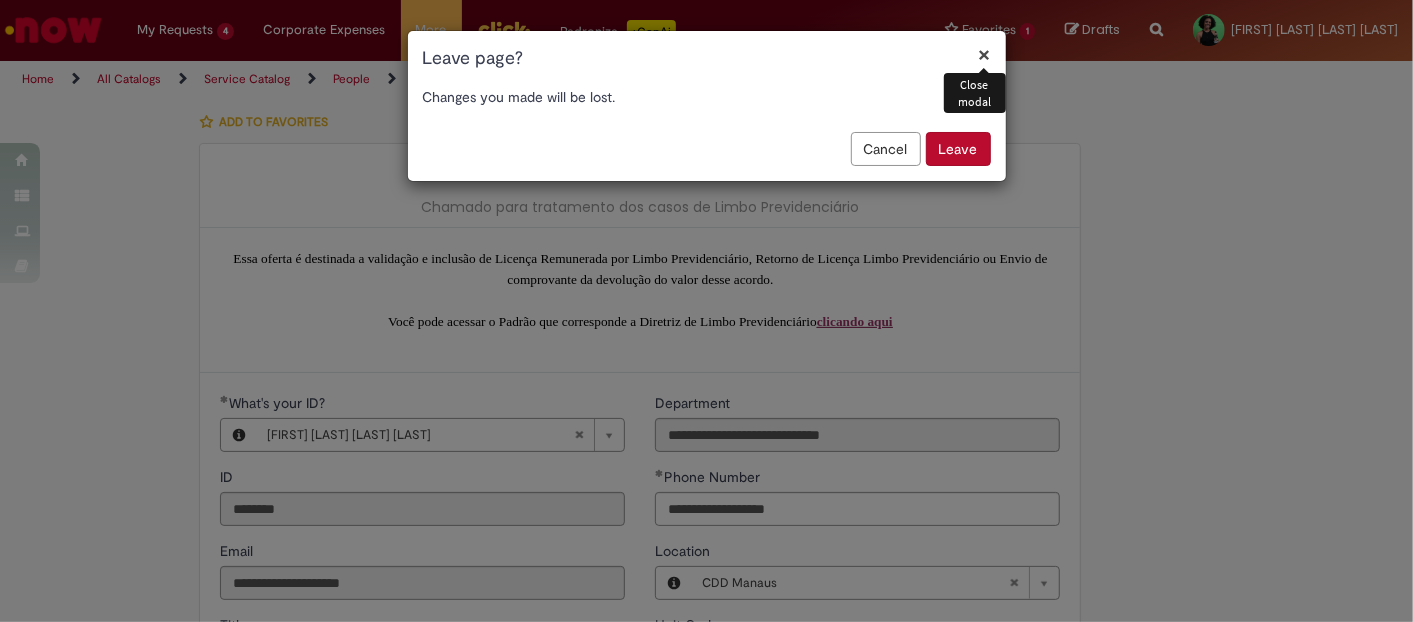 drag, startPoint x: 969, startPoint y: 145, endPoint x: 946, endPoint y: 260, distance: 117.27745 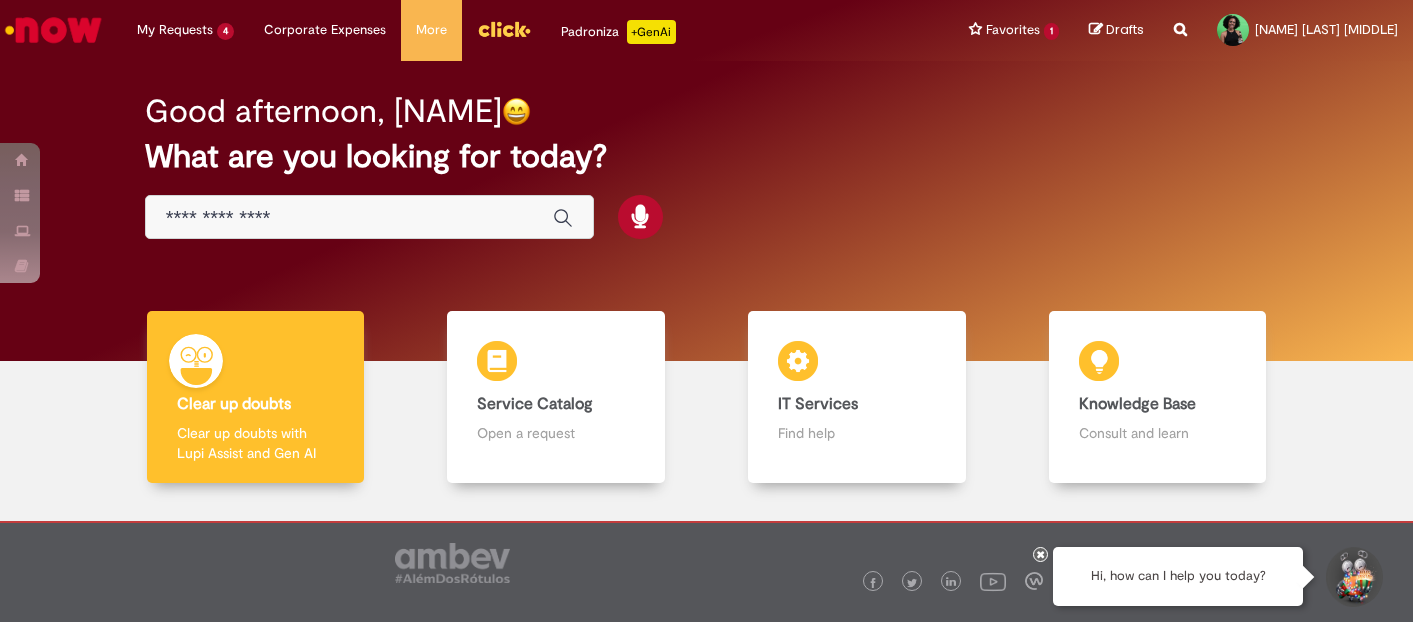 scroll, scrollTop: 0, scrollLeft: 0, axis: both 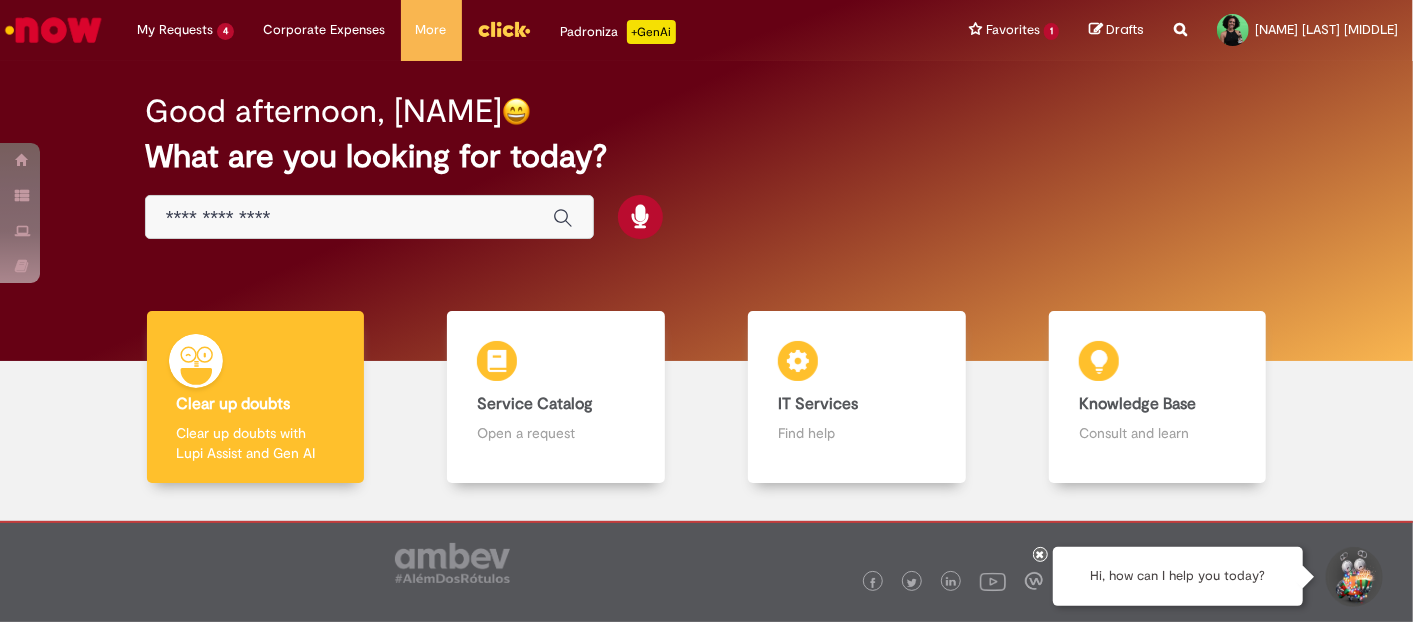 click at bounding box center [369, 217] 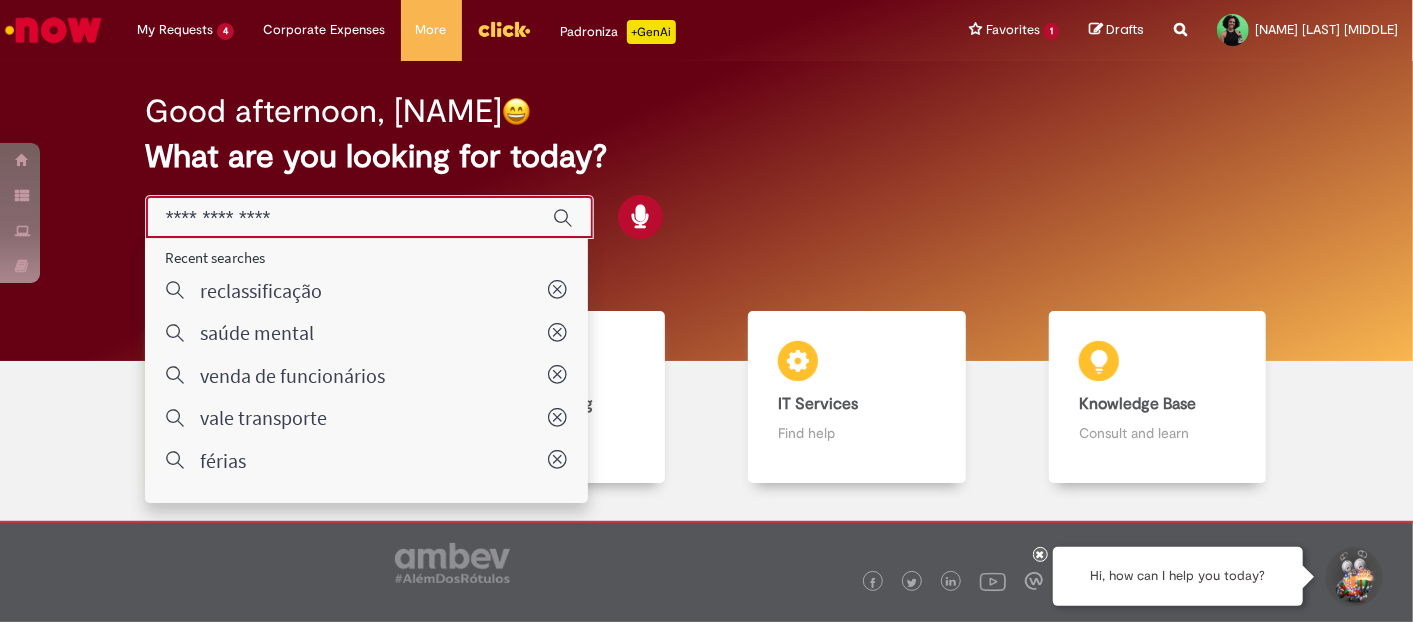 type on "**********" 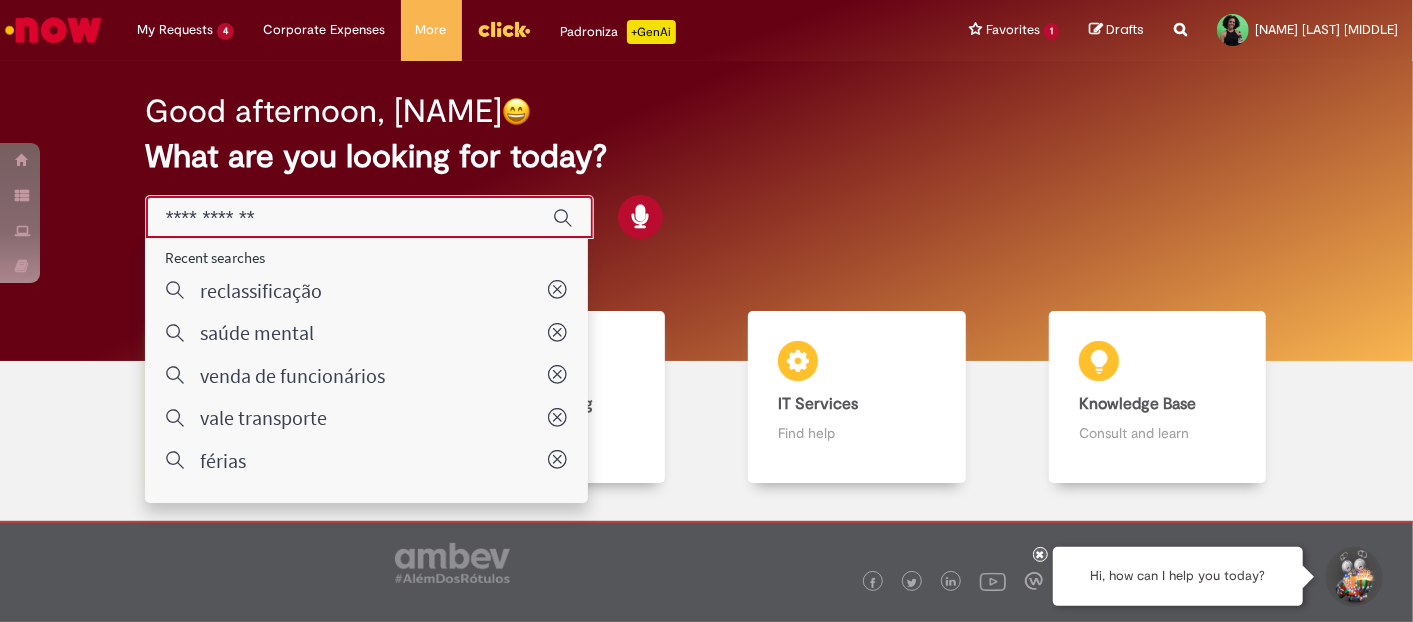 drag, startPoint x: 230, startPoint y: 339, endPoint x: 225, endPoint y: 295, distance: 44.28318 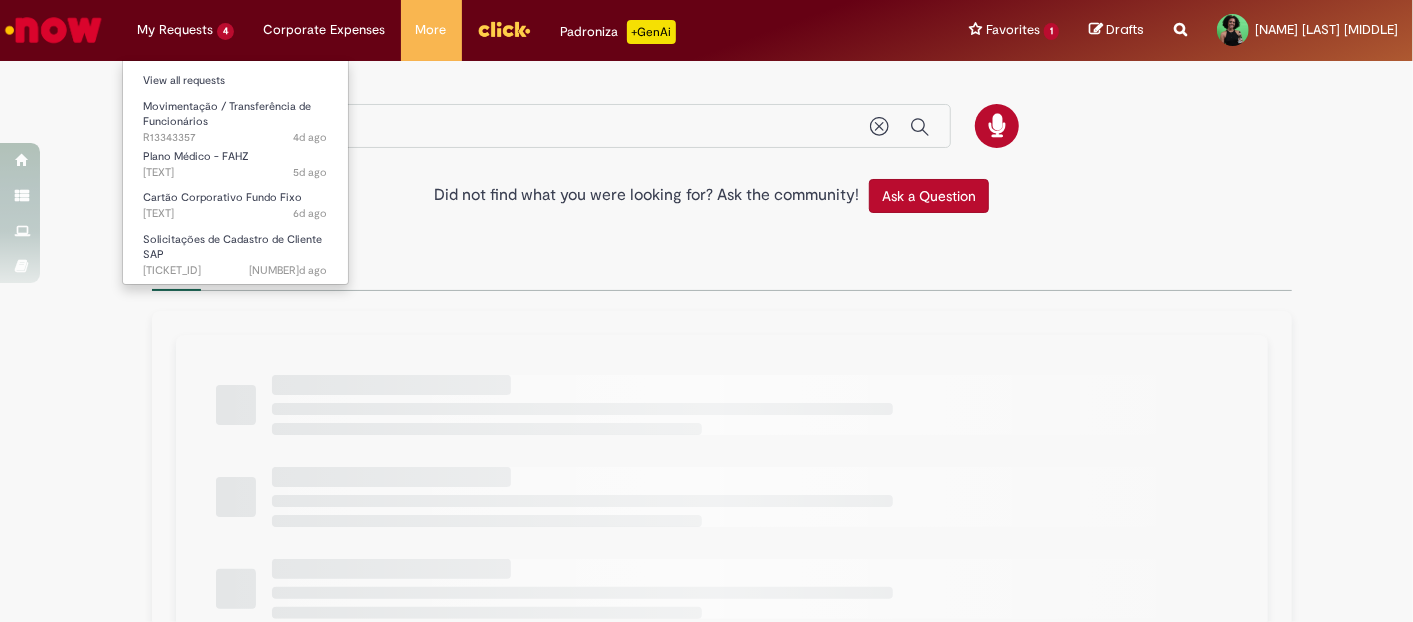 type on "**********" 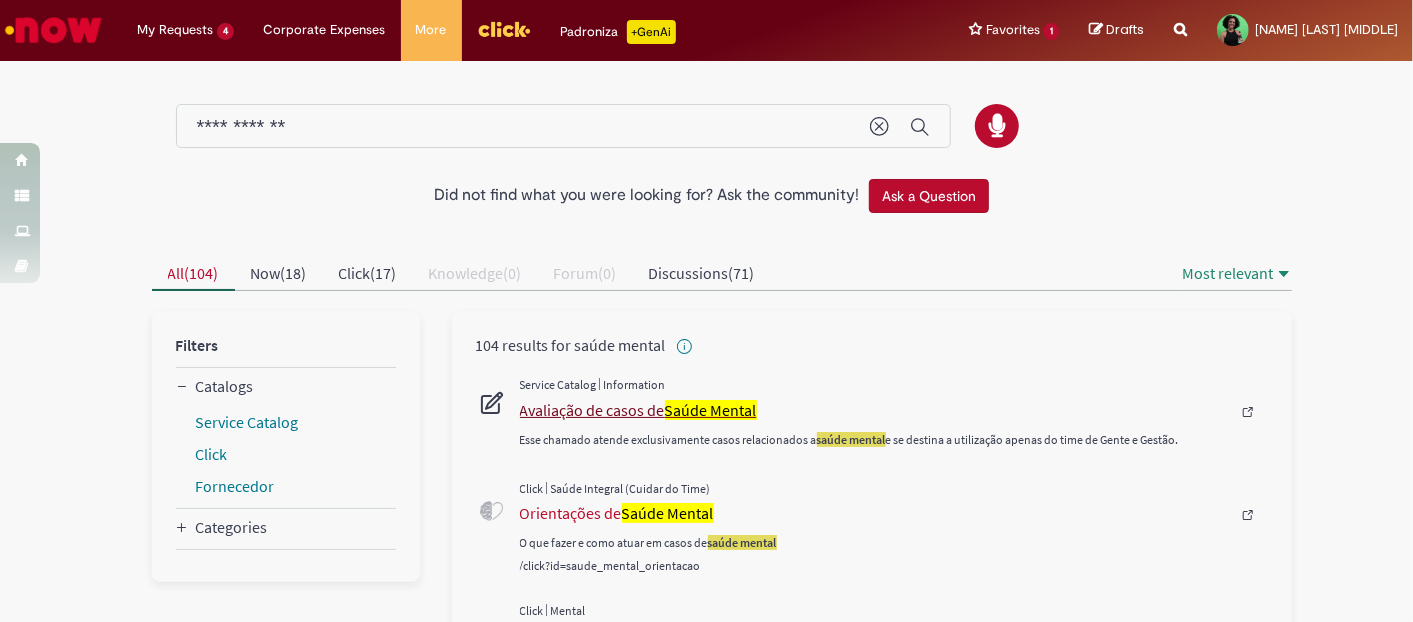 click on "Avaliação de casos de  Saúde Mental" at bounding box center [875, 410] 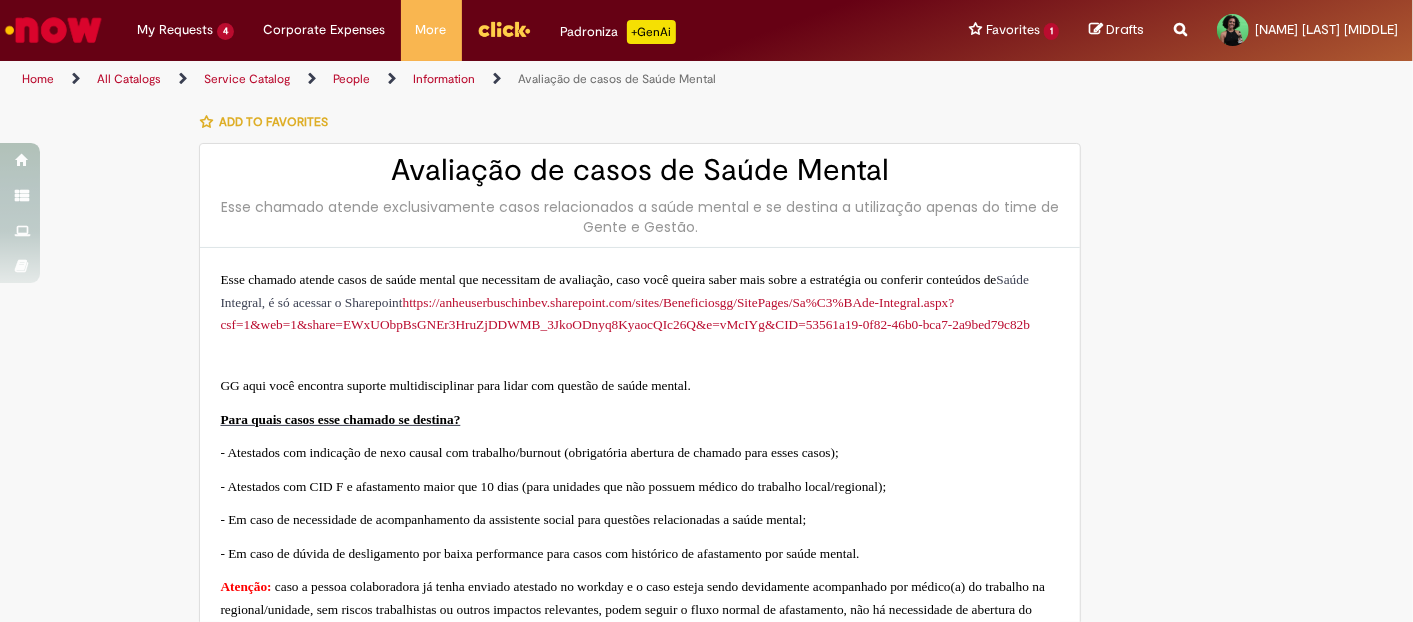 type on "********" 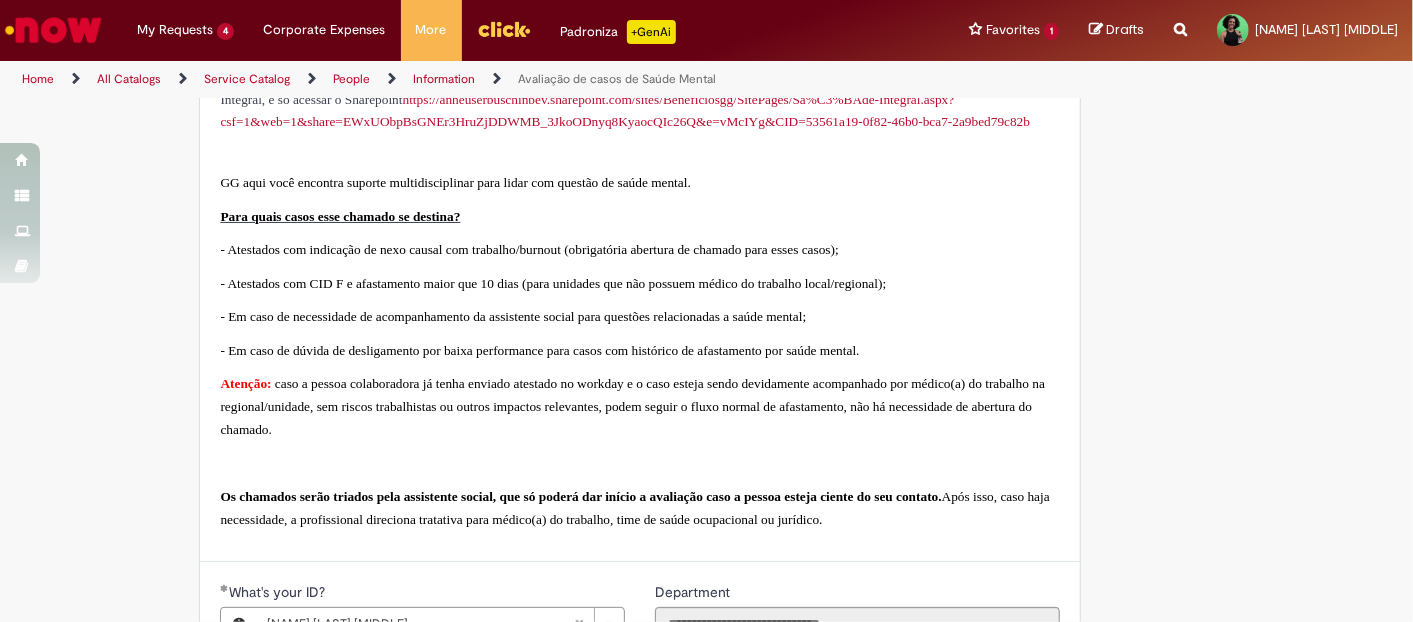 scroll, scrollTop: 222, scrollLeft: 0, axis: vertical 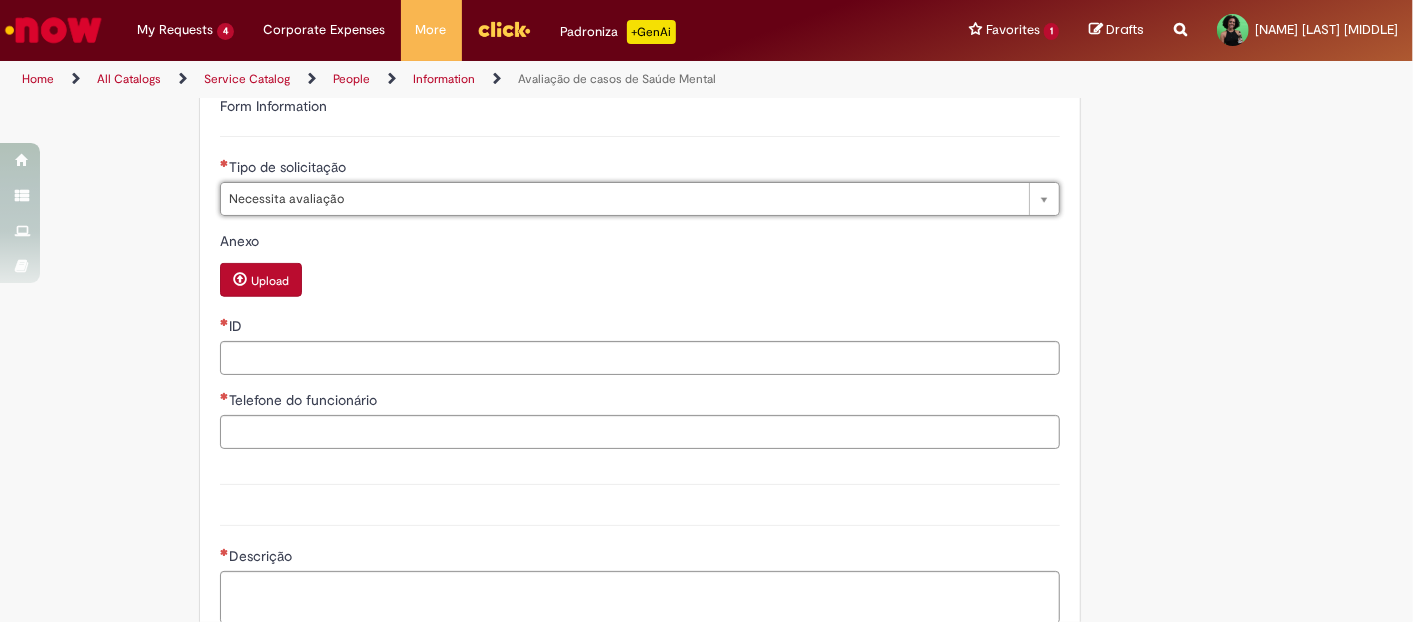 type on "**********" 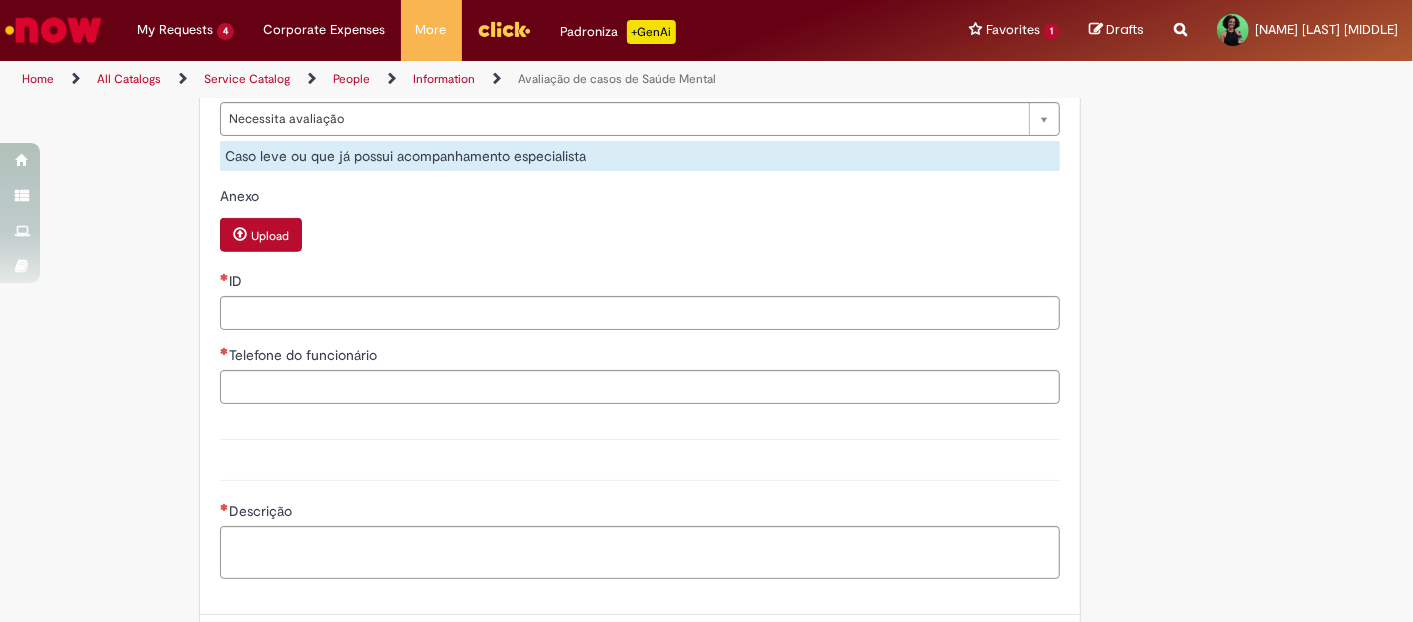 scroll, scrollTop: 1059, scrollLeft: 0, axis: vertical 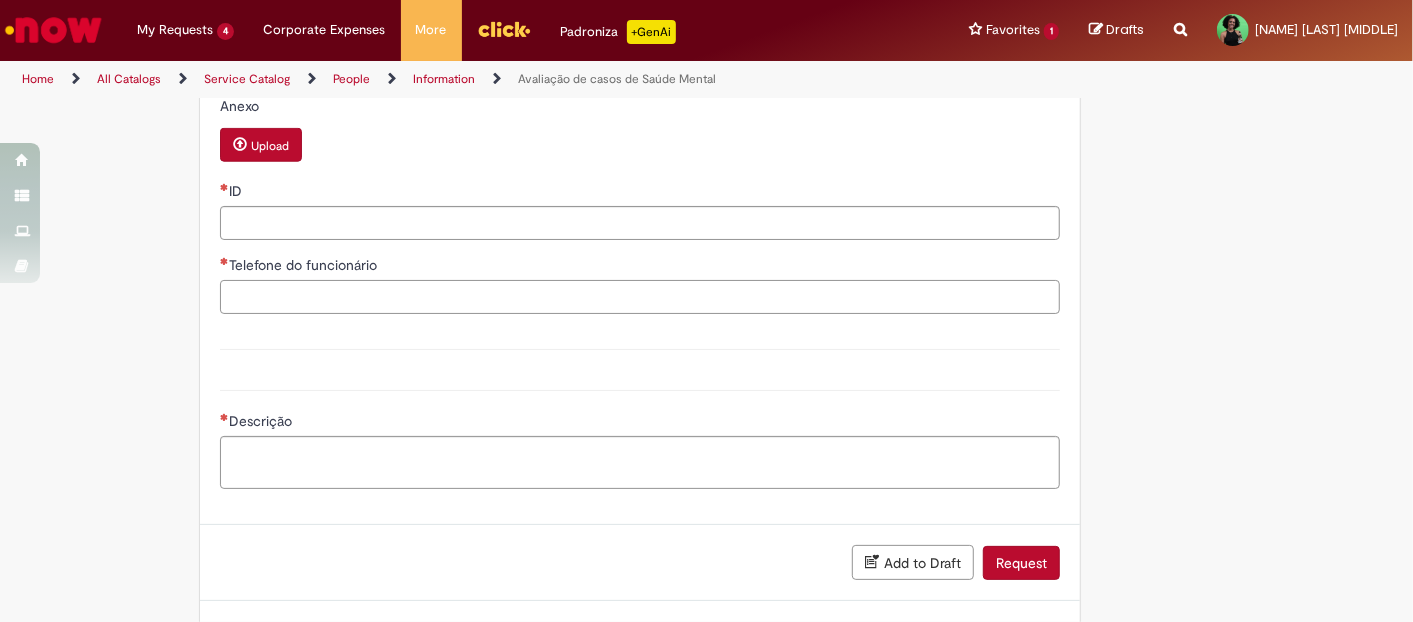 click on "Telefone do funcionário" at bounding box center [640, 297] 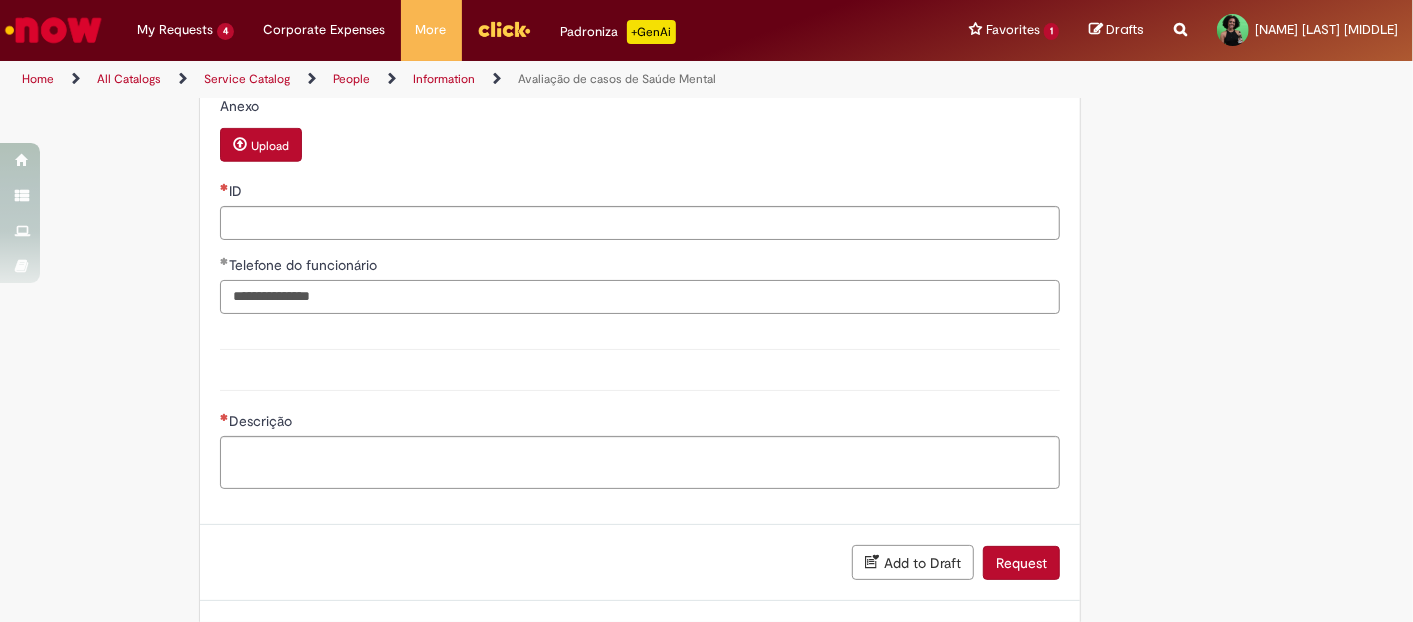drag, startPoint x: 245, startPoint y: 385, endPoint x: 194, endPoint y: 382, distance: 51.088158 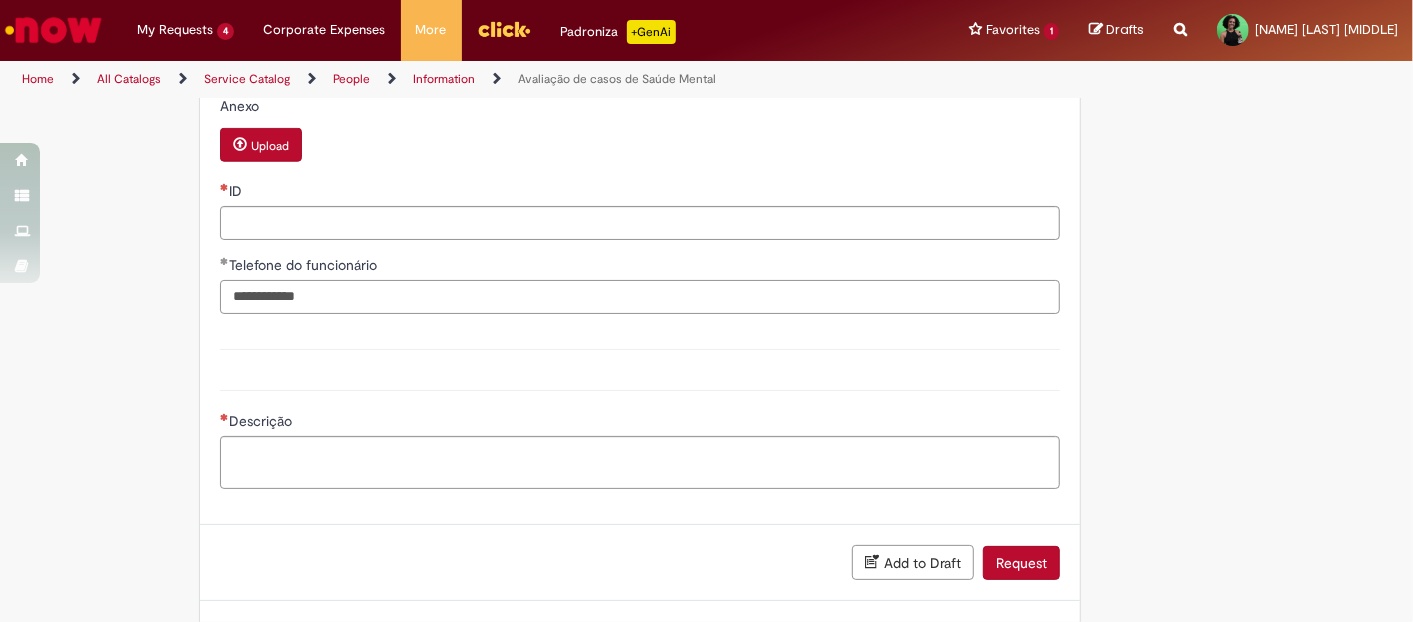 click on "**********" at bounding box center (640, 297) 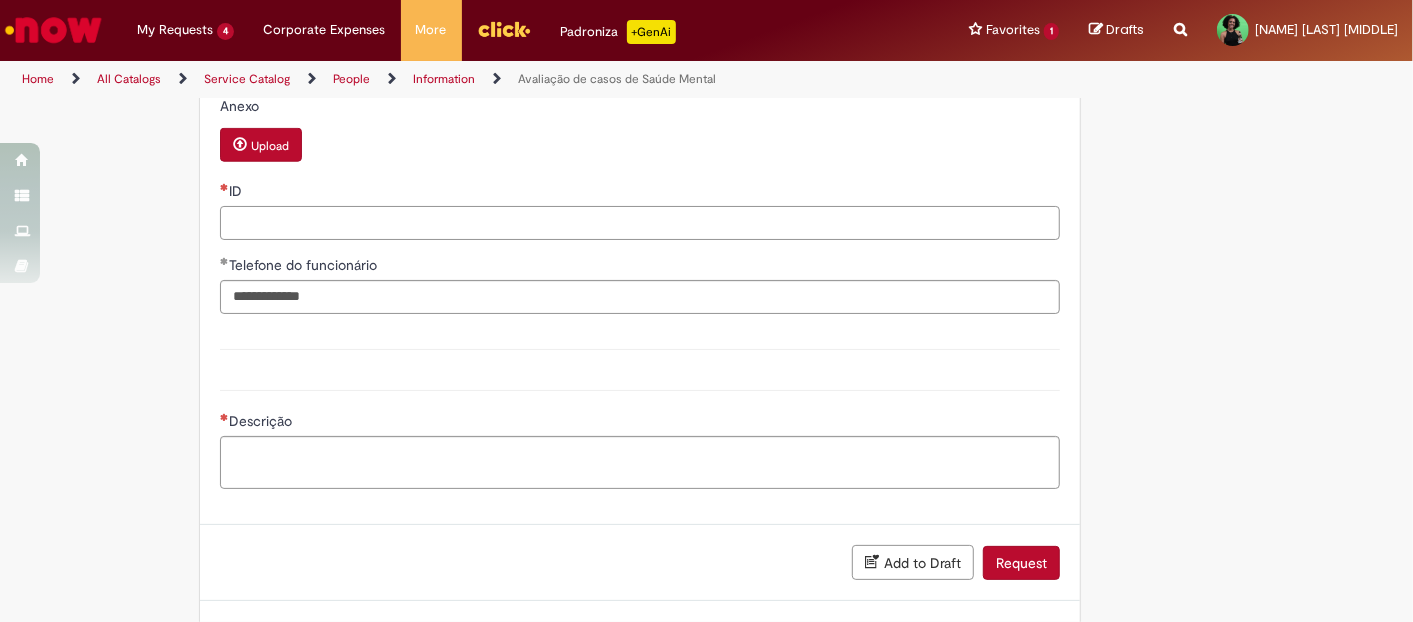 click on "ID" at bounding box center [640, 223] 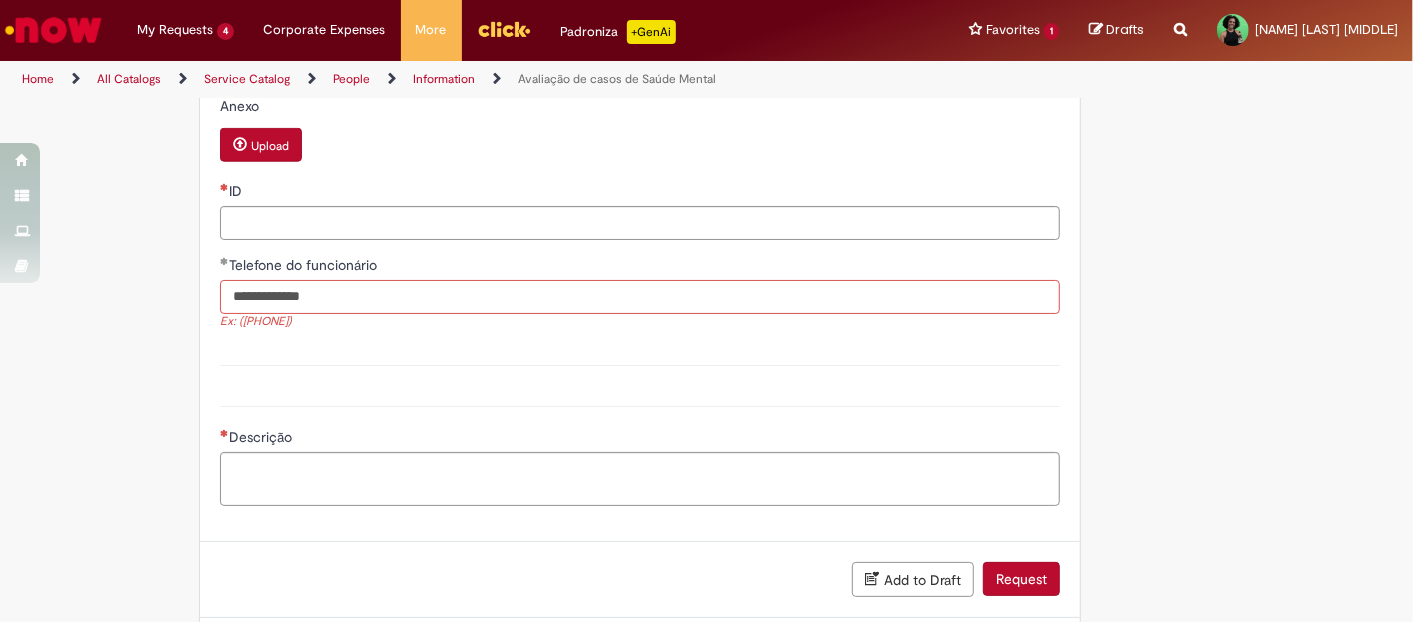 click on "**********" at bounding box center [640, 297] 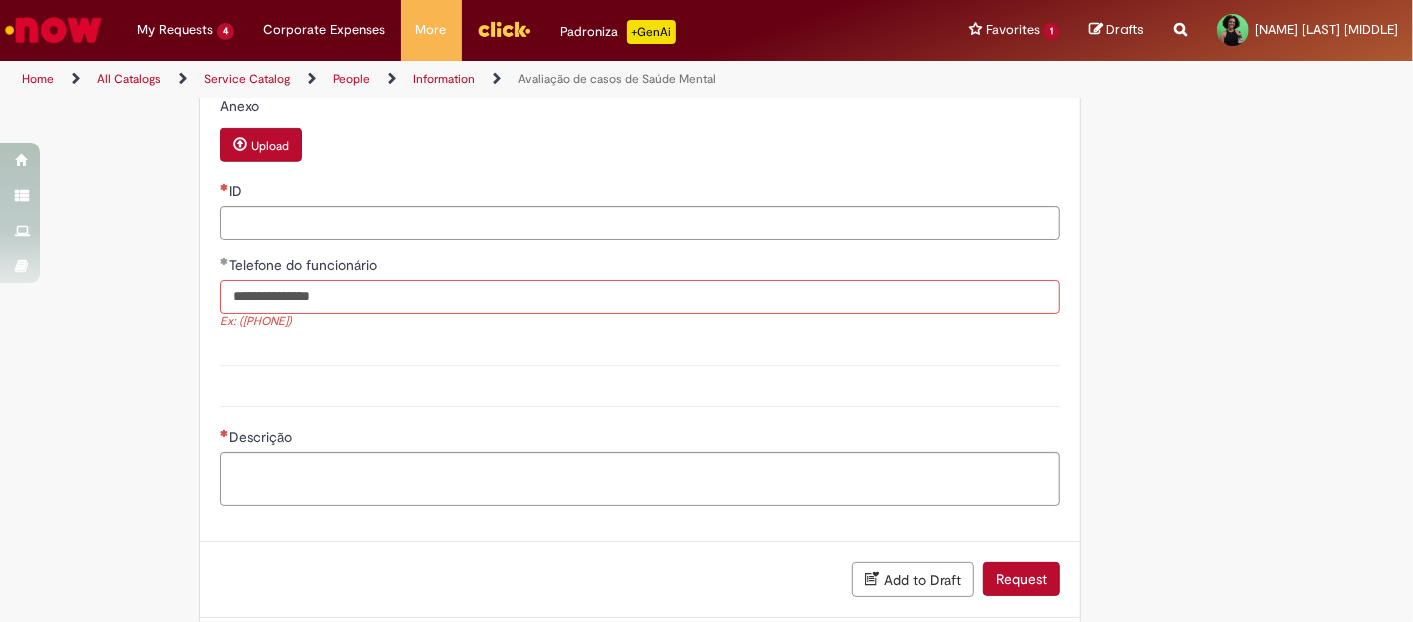 type on "**********" 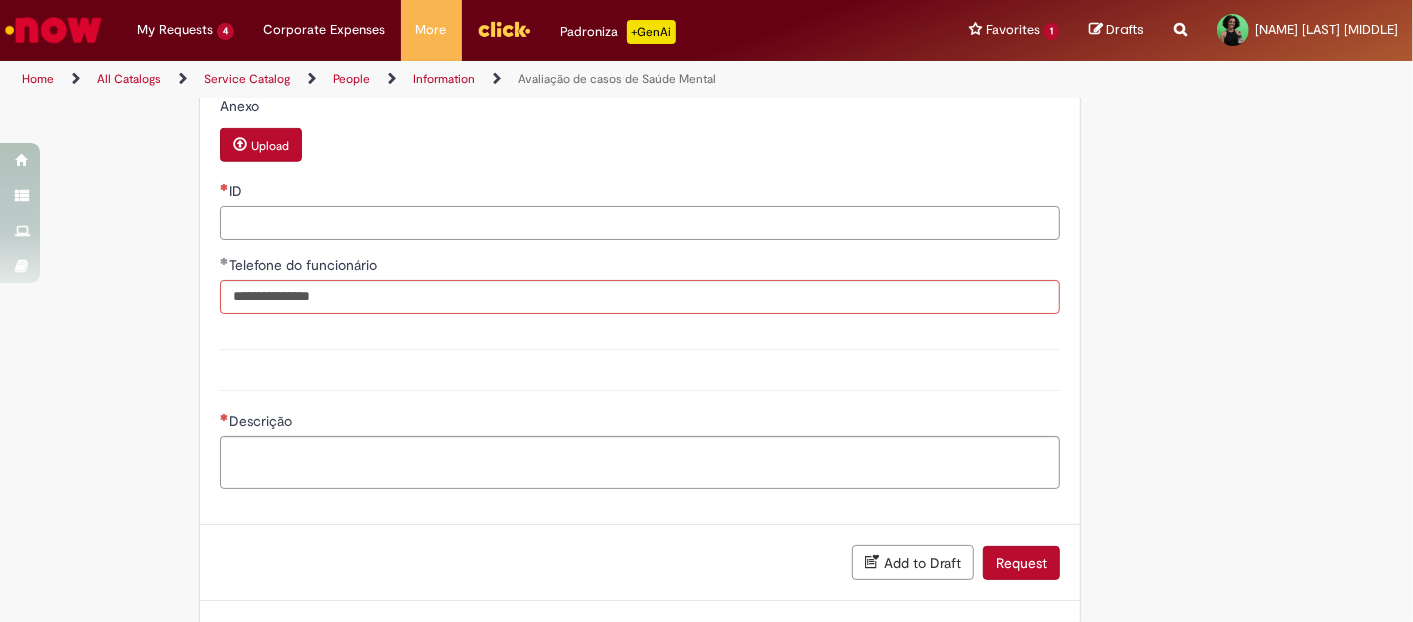 click on "ID" at bounding box center [640, 223] 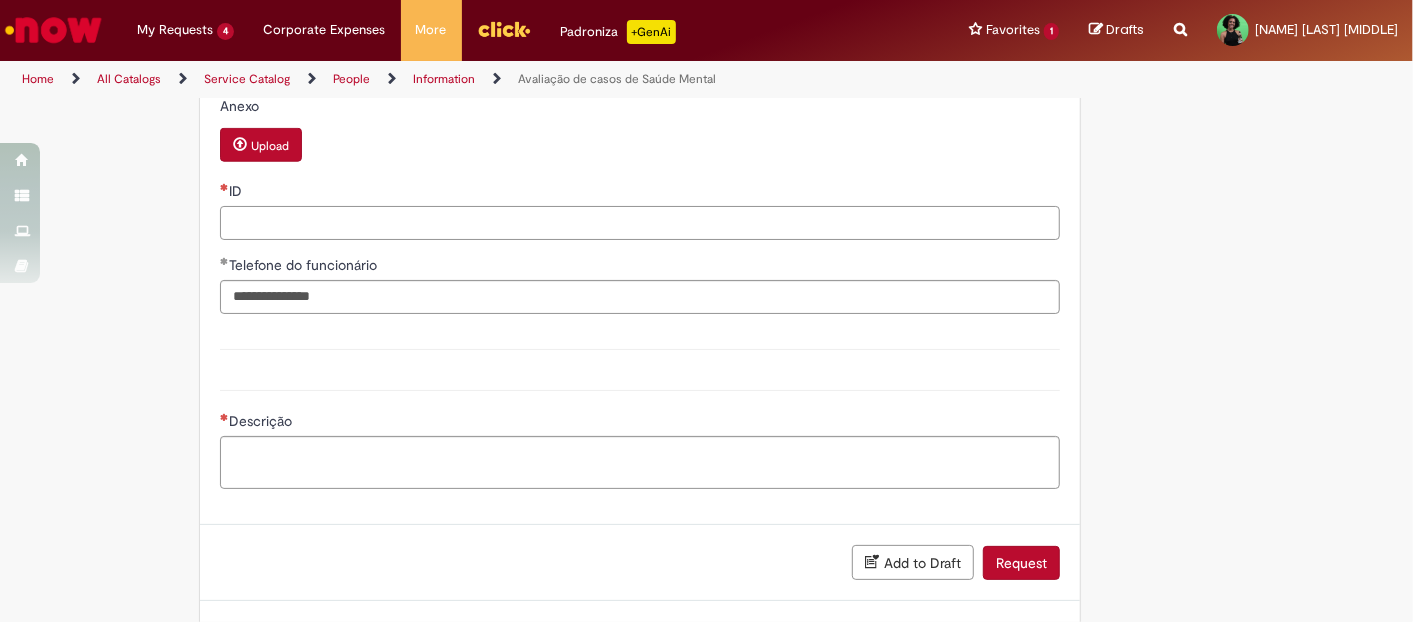 paste on "********" 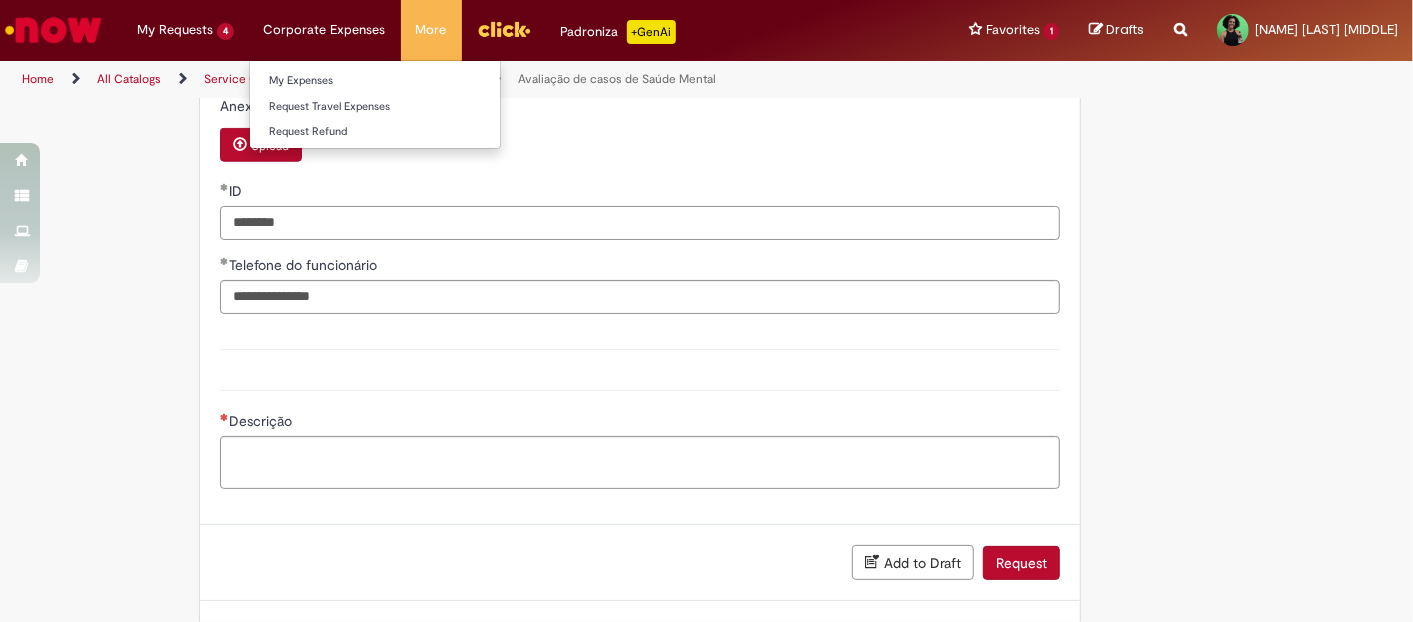 type on "********" 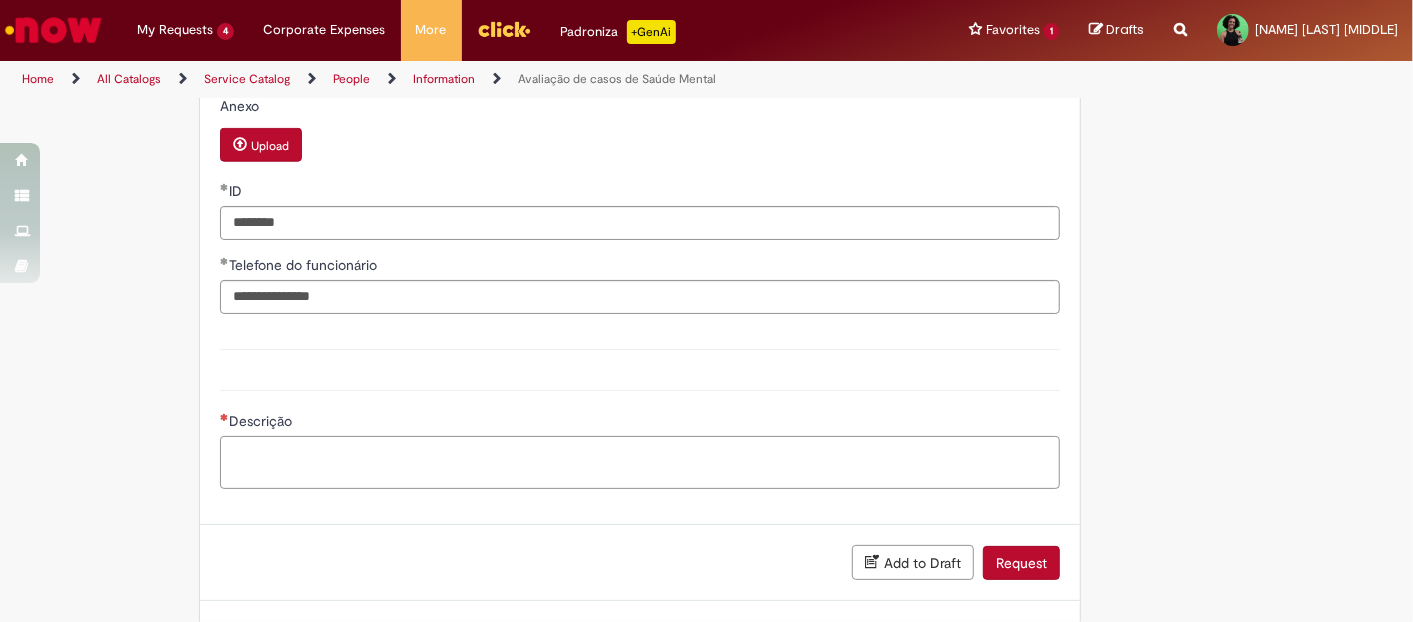 click on "Descrição" at bounding box center (640, 462) 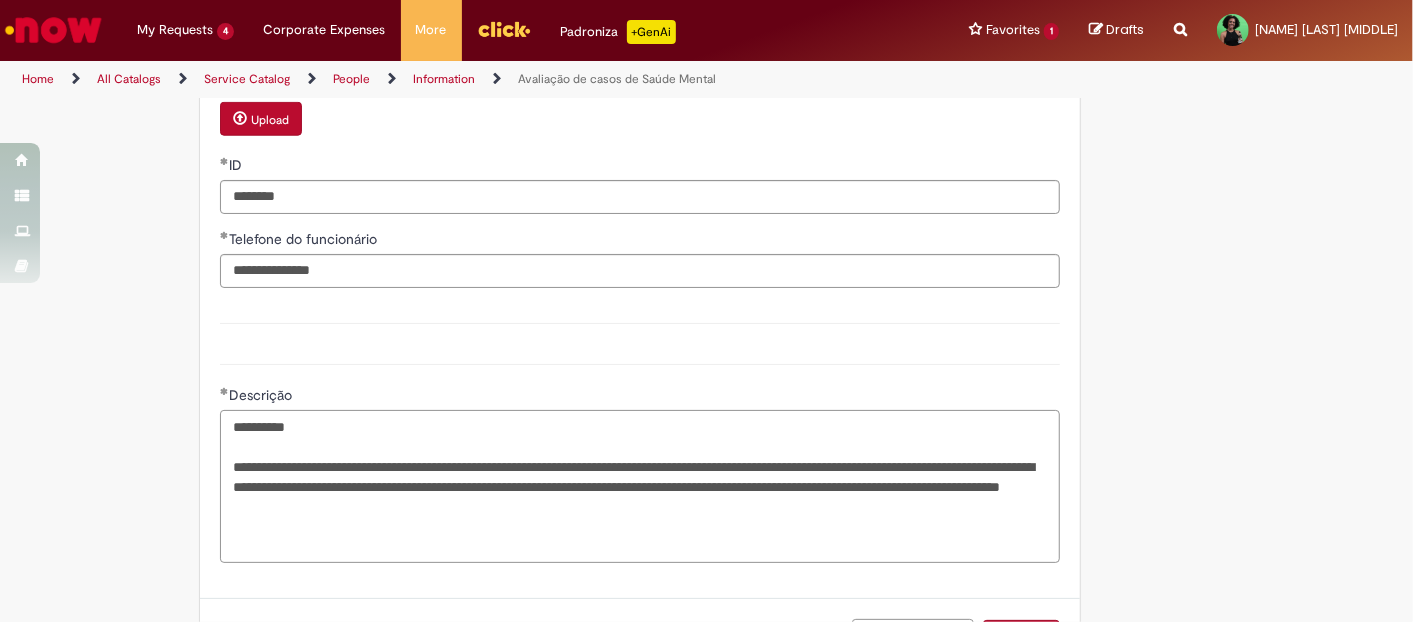 scroll, scrollTop: 1242, scrollLeft: 0, axis: vertical 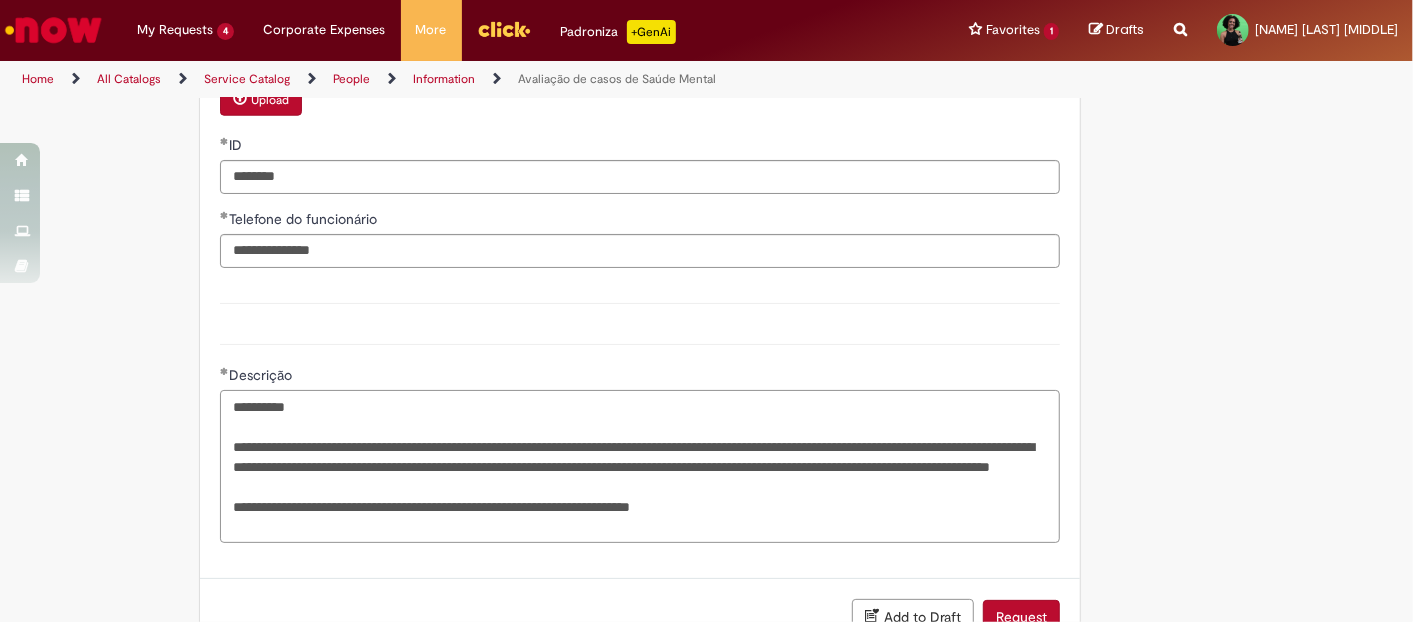 click on "**********" at bounding box center [640, 466] 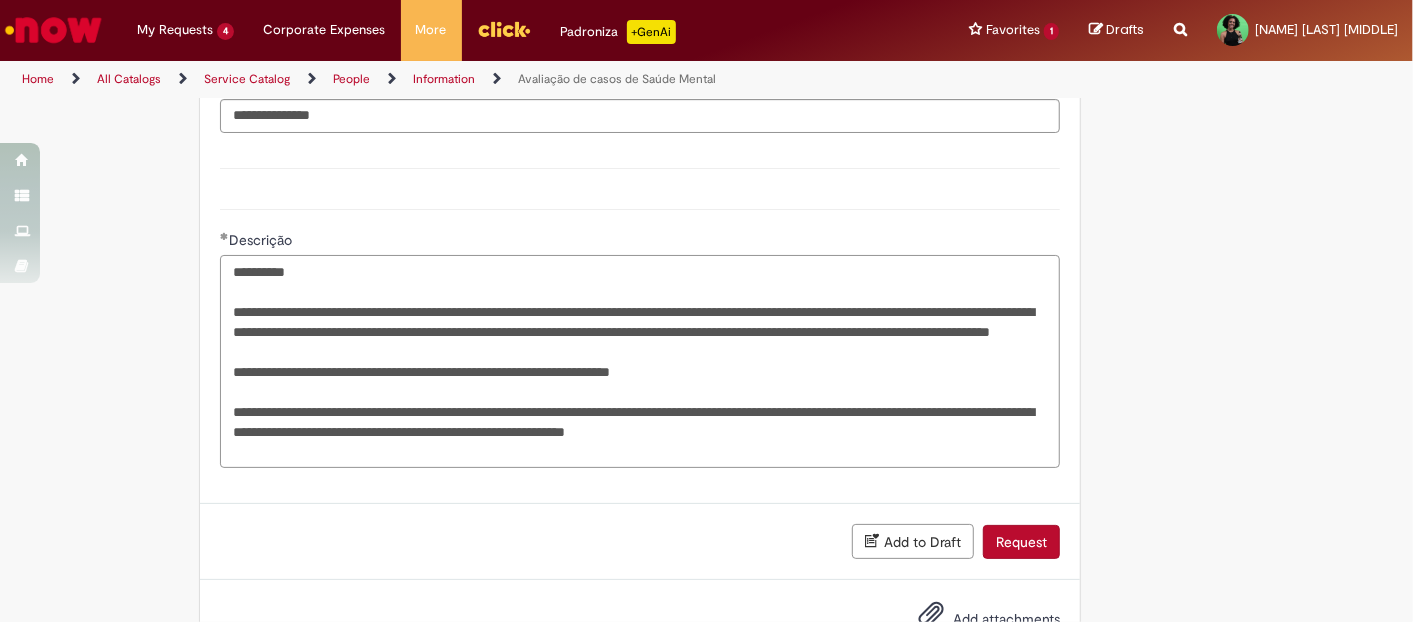 scroll, scrollTop: 1413, scrollLeft: 0, axis: vertical 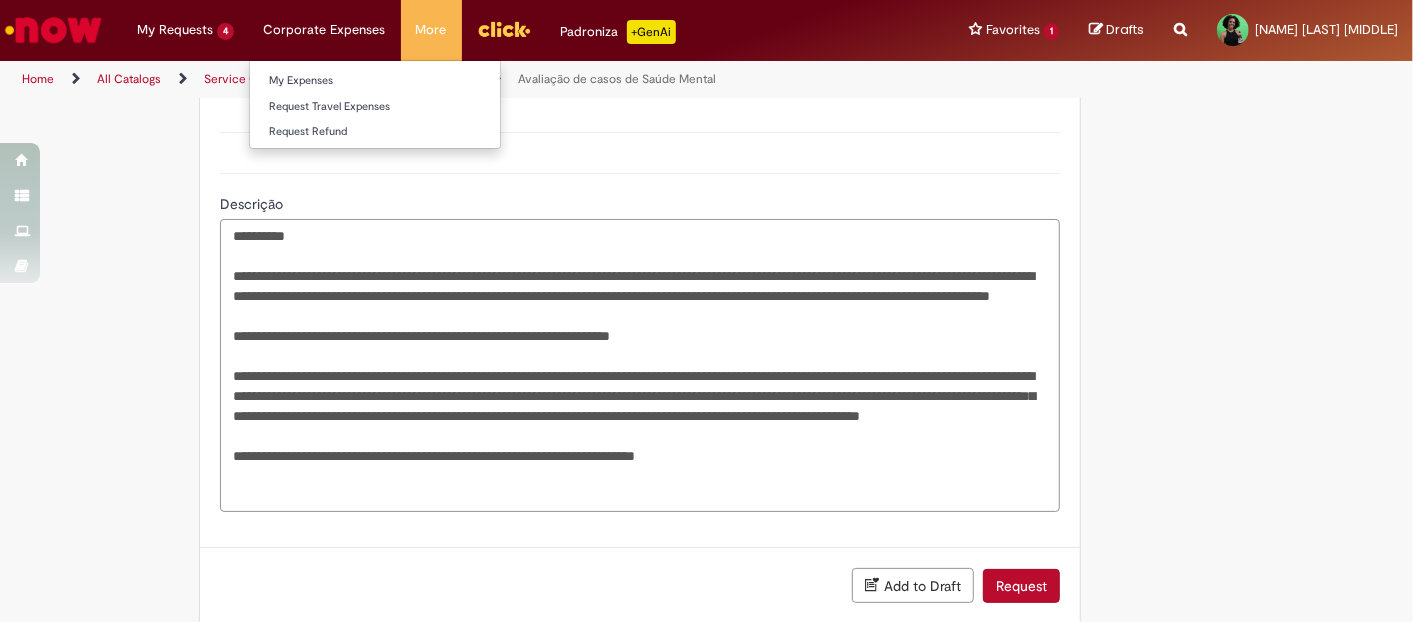 type on "**********" 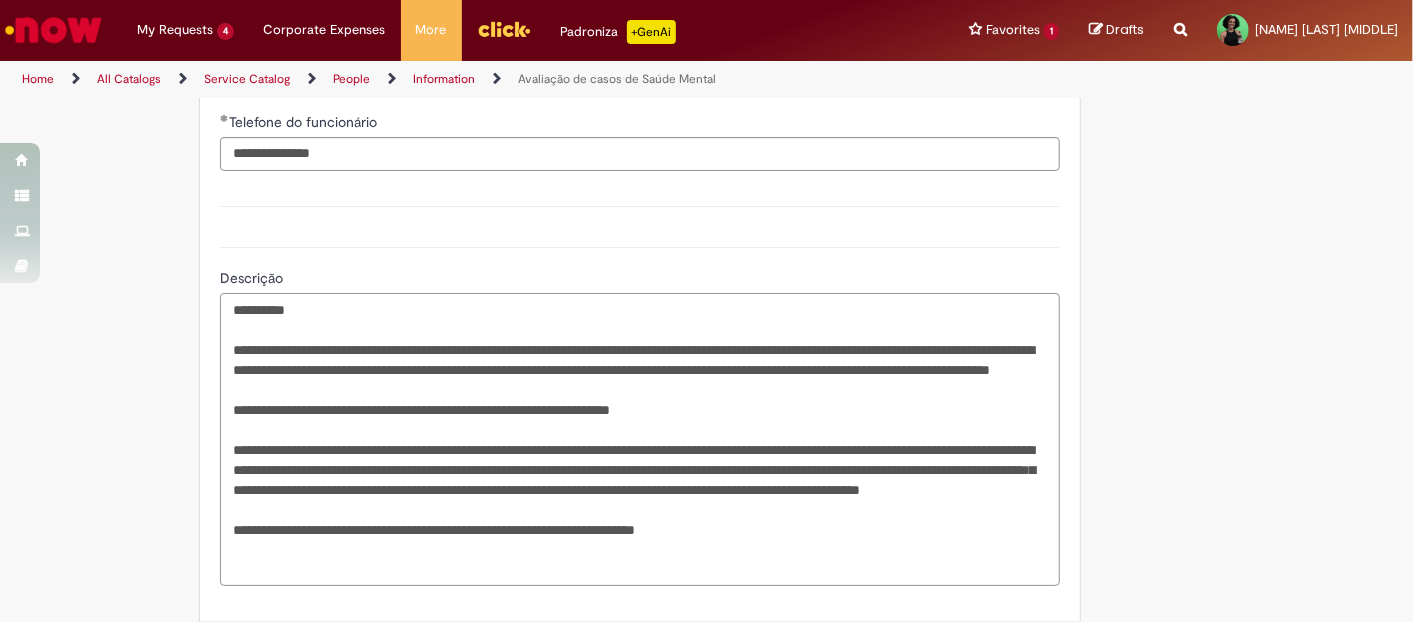 scroll, scrollTop: 1302, scrollLeft: 0, axis: vertical 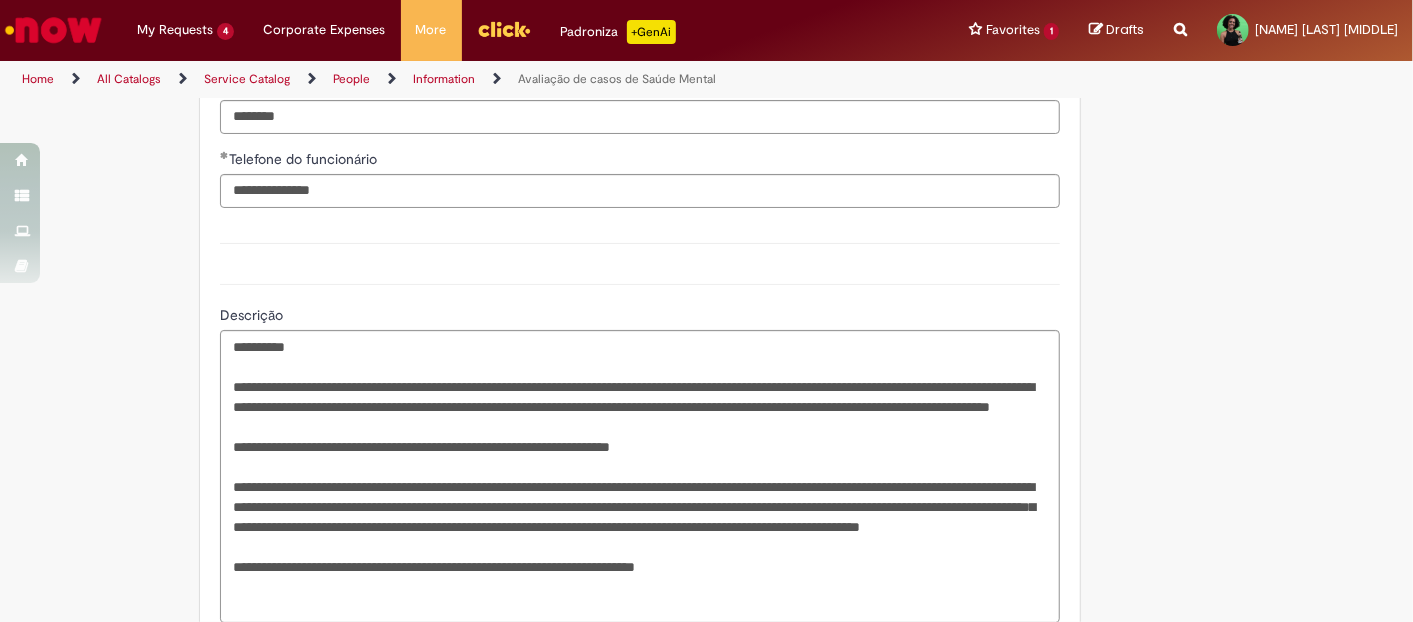click on "Upload" at bounding box center [261, 39] 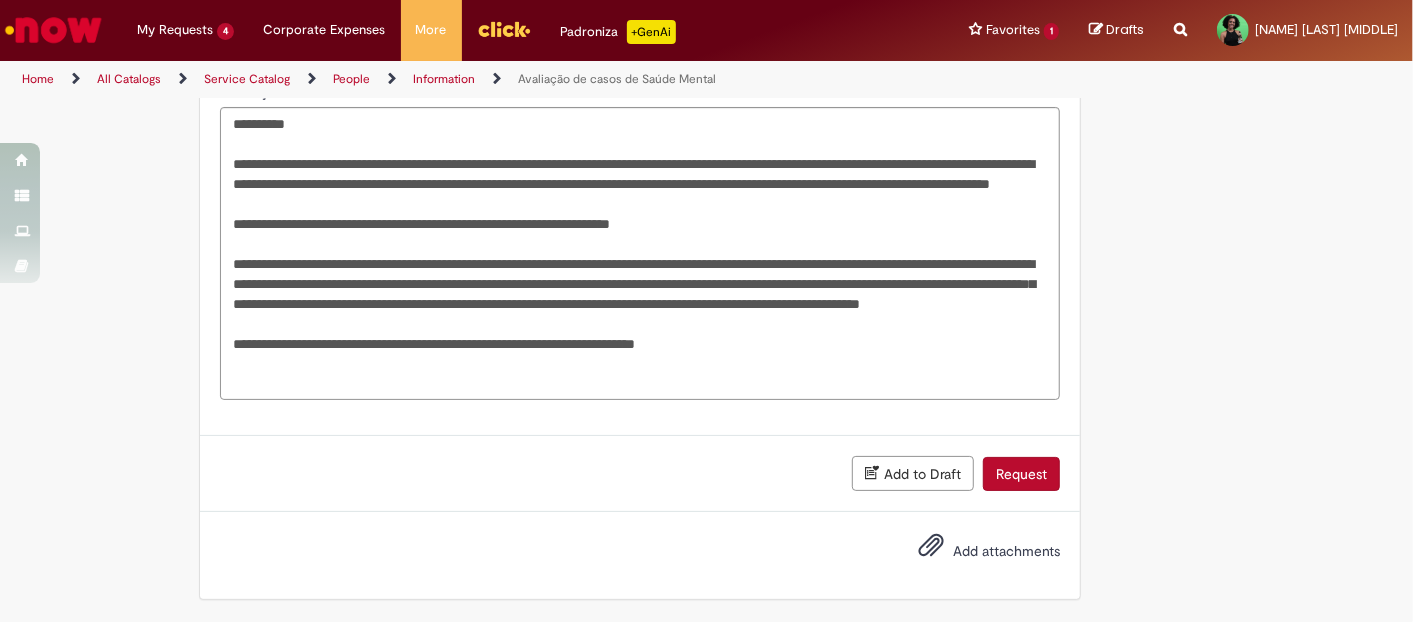 click on "Request" at bounding box center (1021, 474) 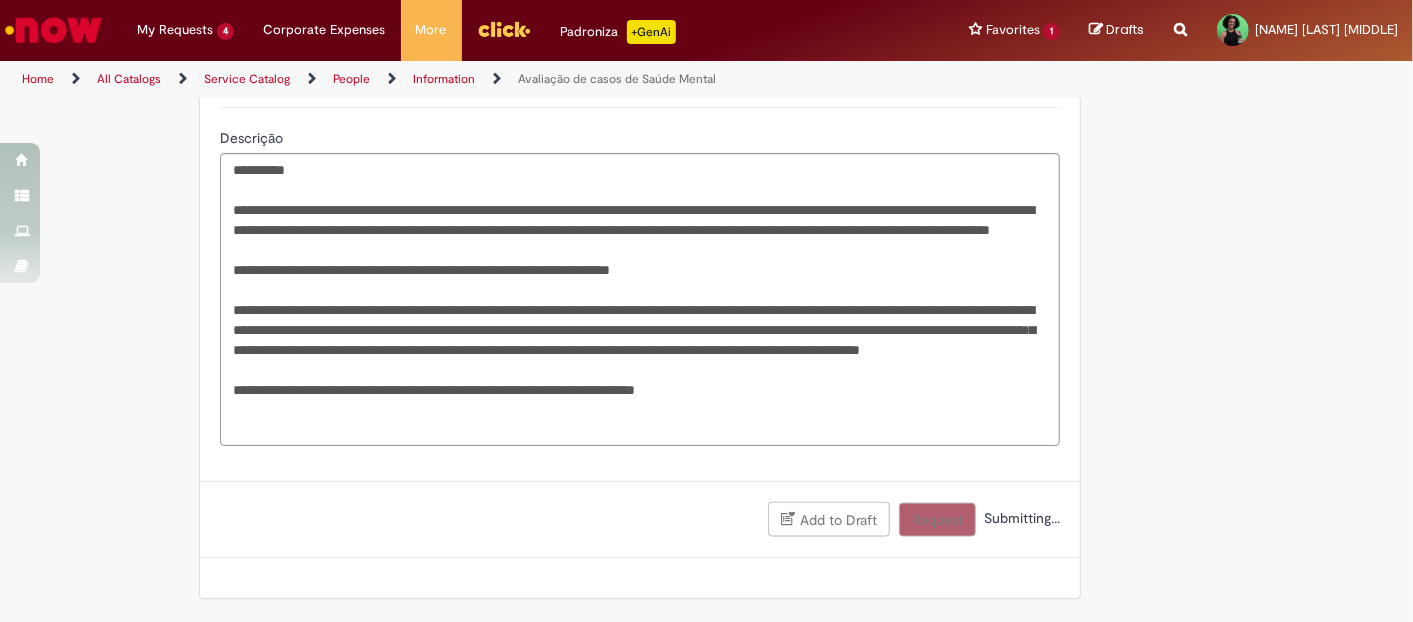 scroll, scrollTop: 1584, scrollLeft: 0, axis: vertical 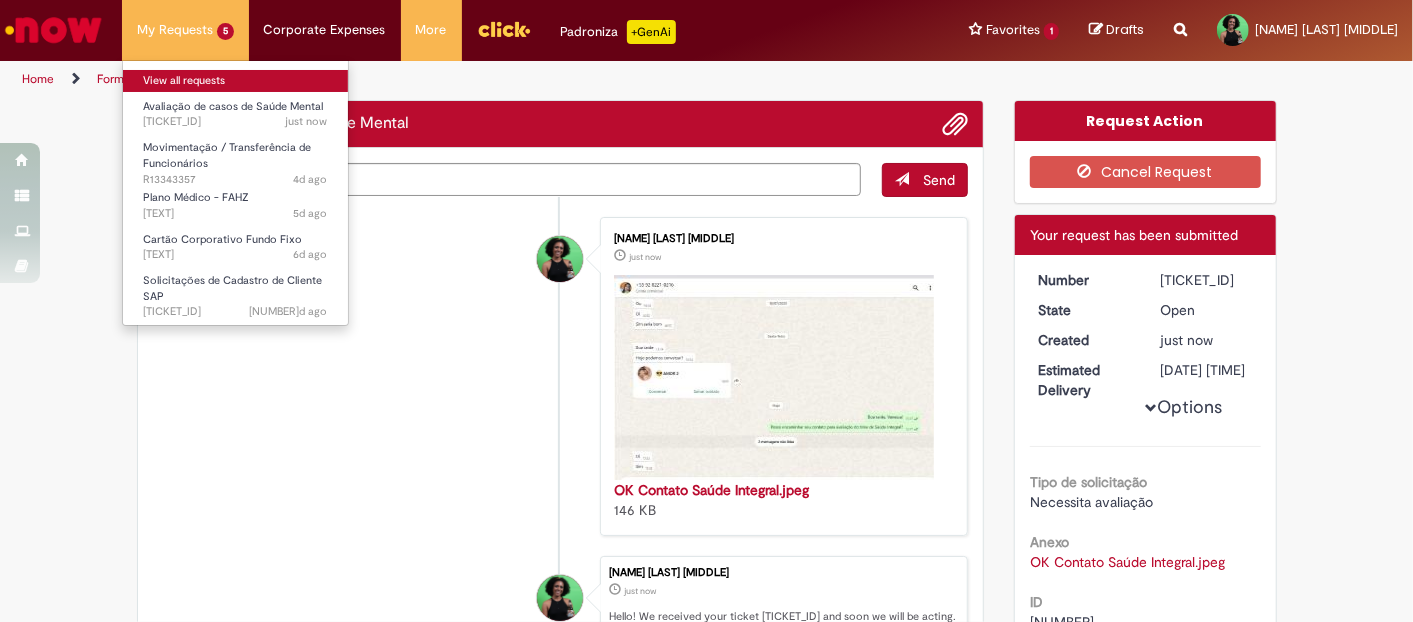 click on "View all requests" at bounding box center [235, 81] 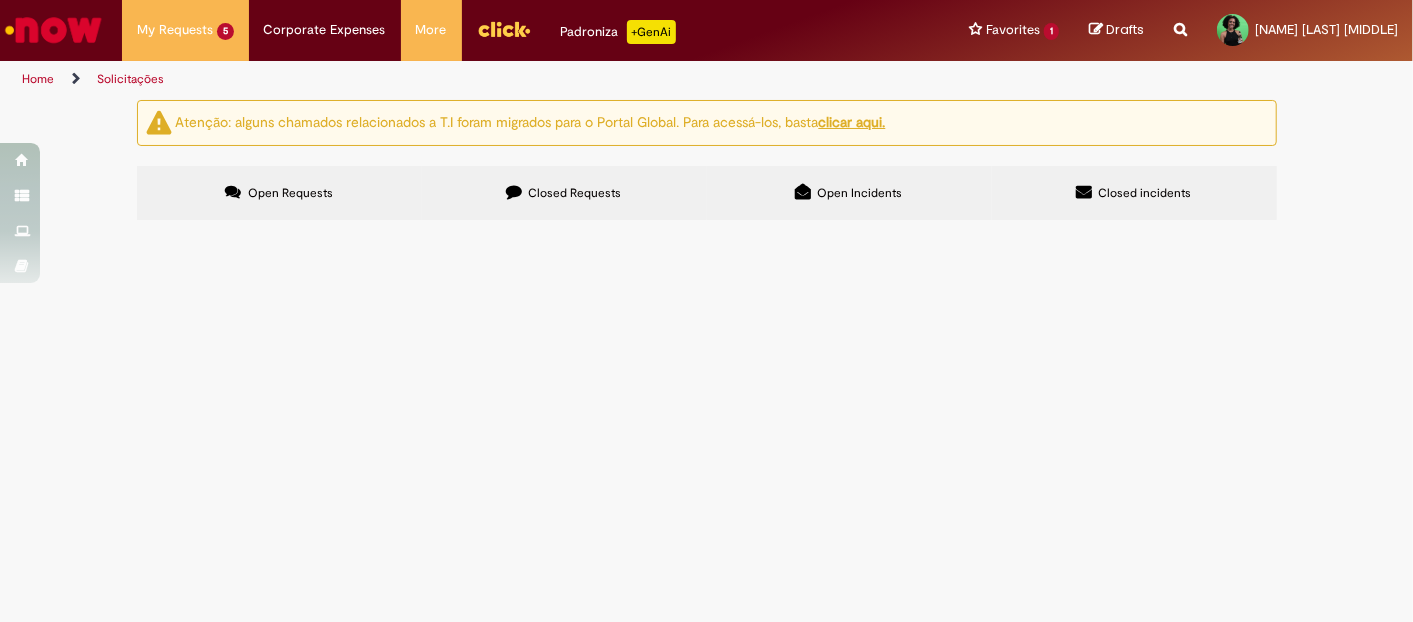 scroll, scrollTop: 175, scrollLeft: 0, axis: vertical 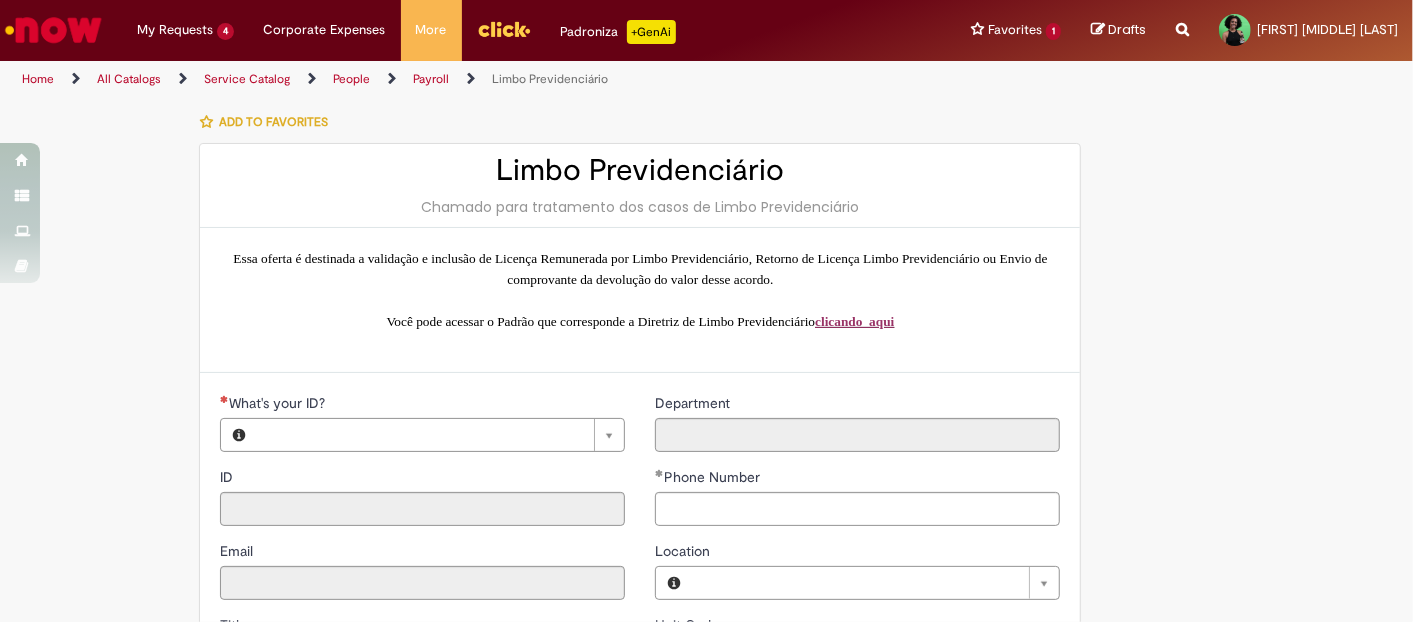 type on "********" 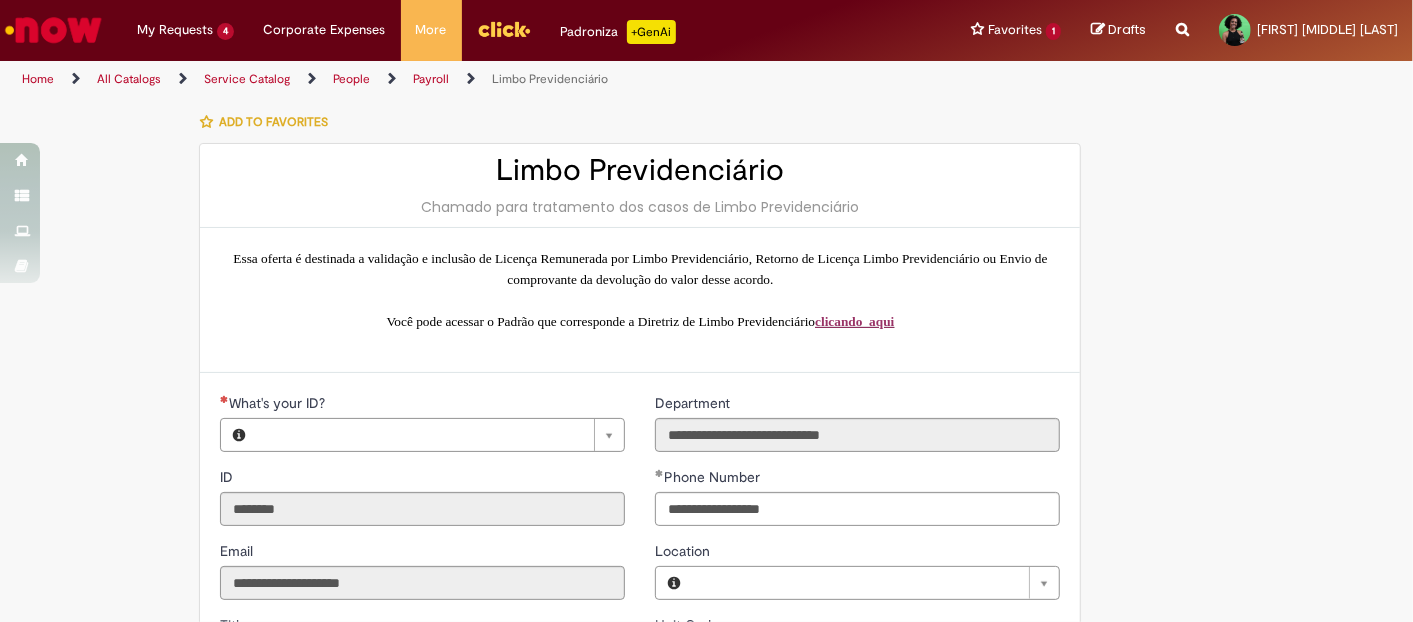 type on "**********" 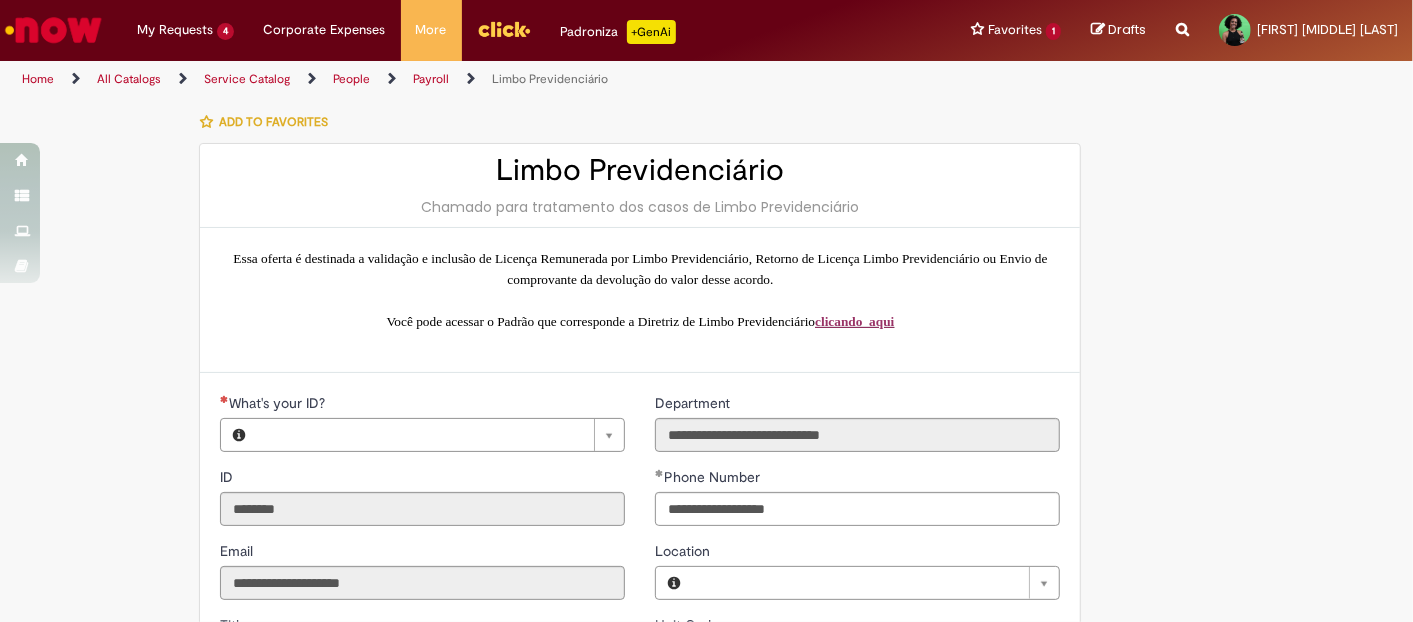 type on "**********" 